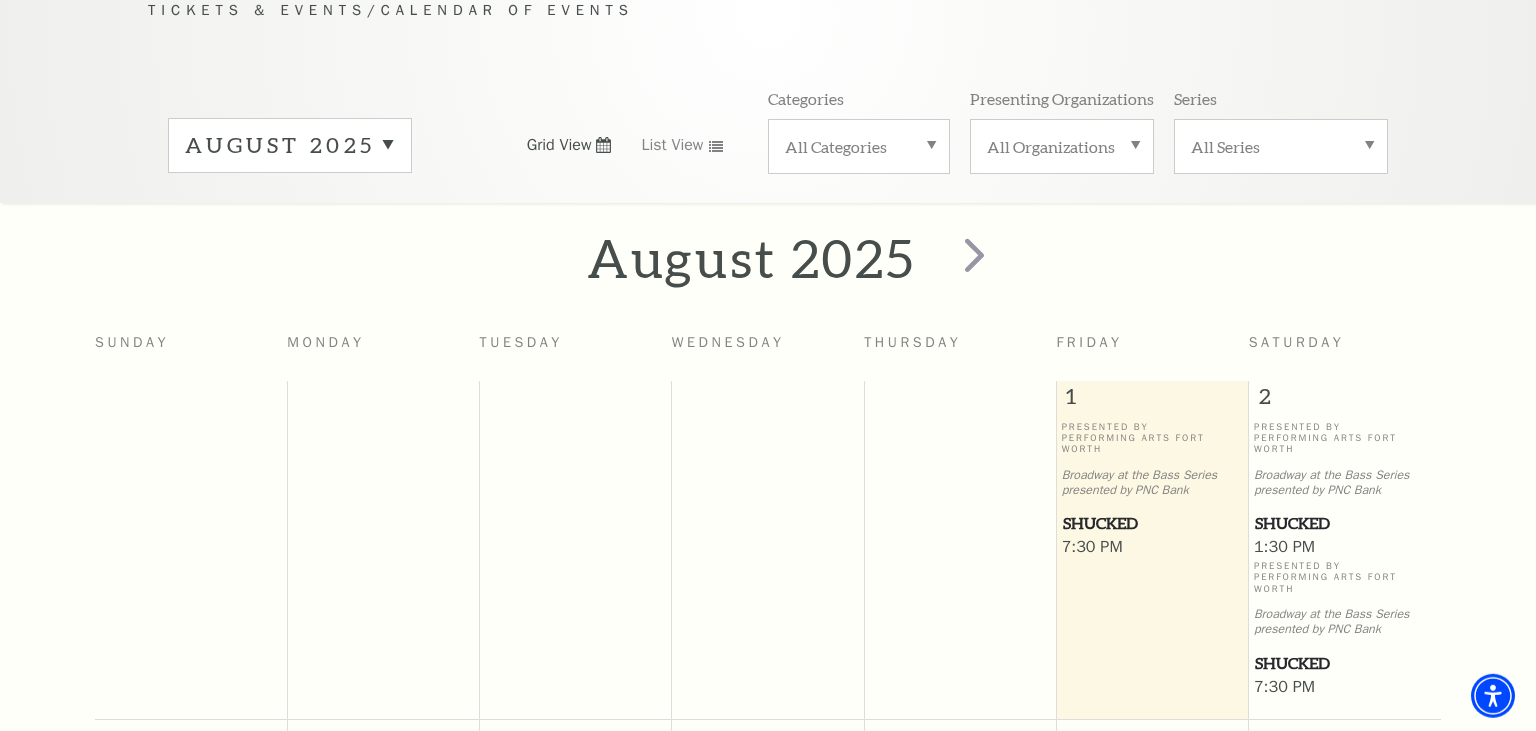 scroll, scrollTop: 211, scrollLeft: 0, axis: vertical 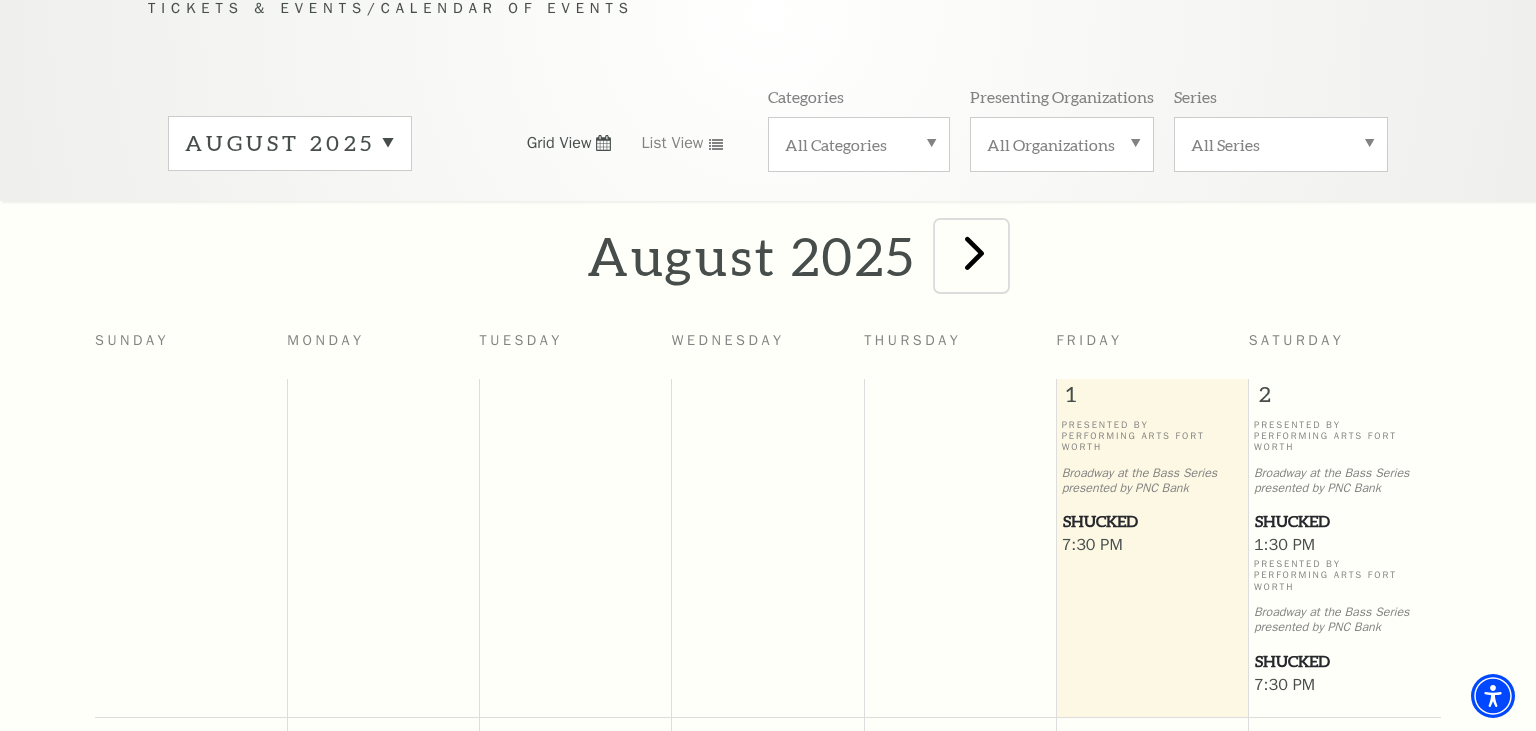 click at bounding box center (974, 252) 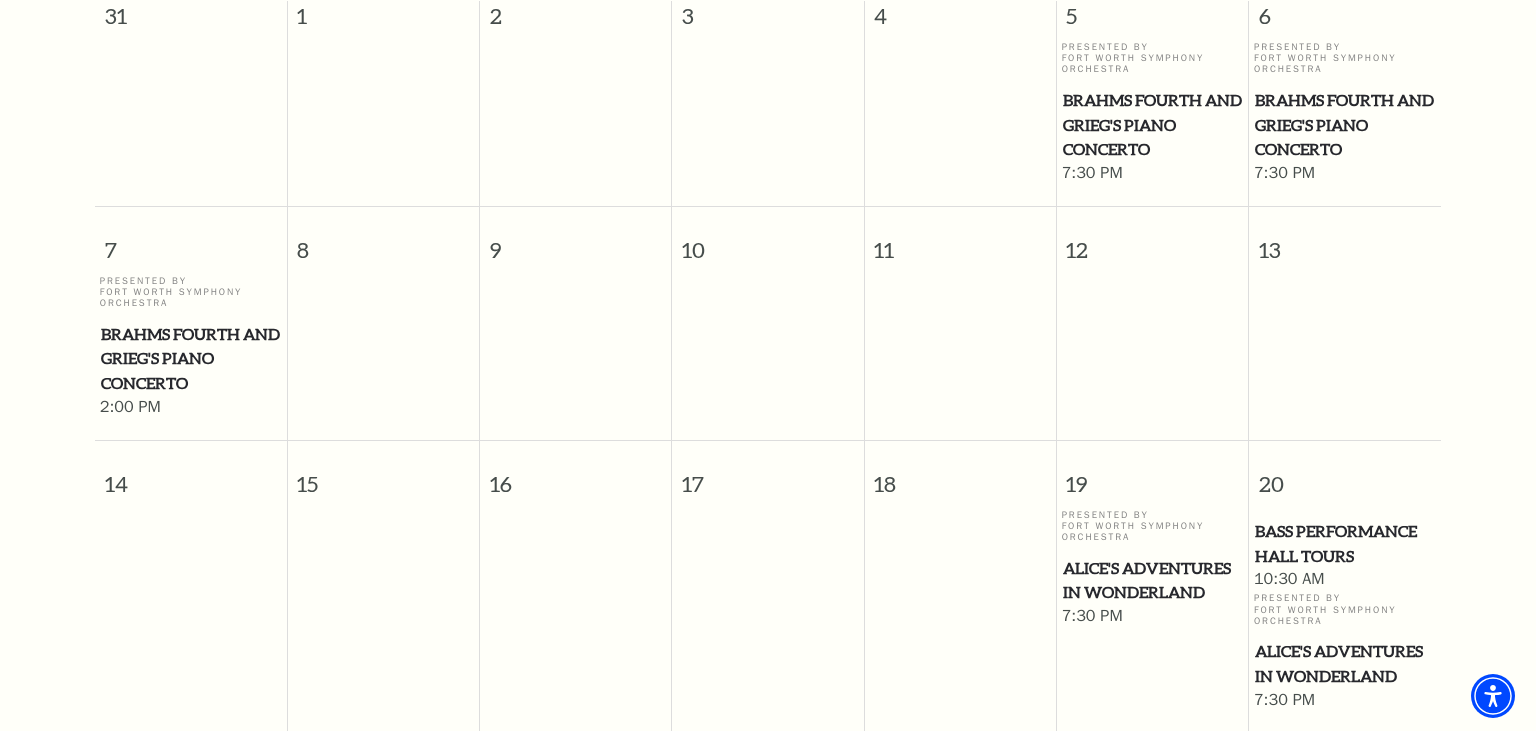 scroll, scrollTop: 0, scrollLeft: 0, axis: both 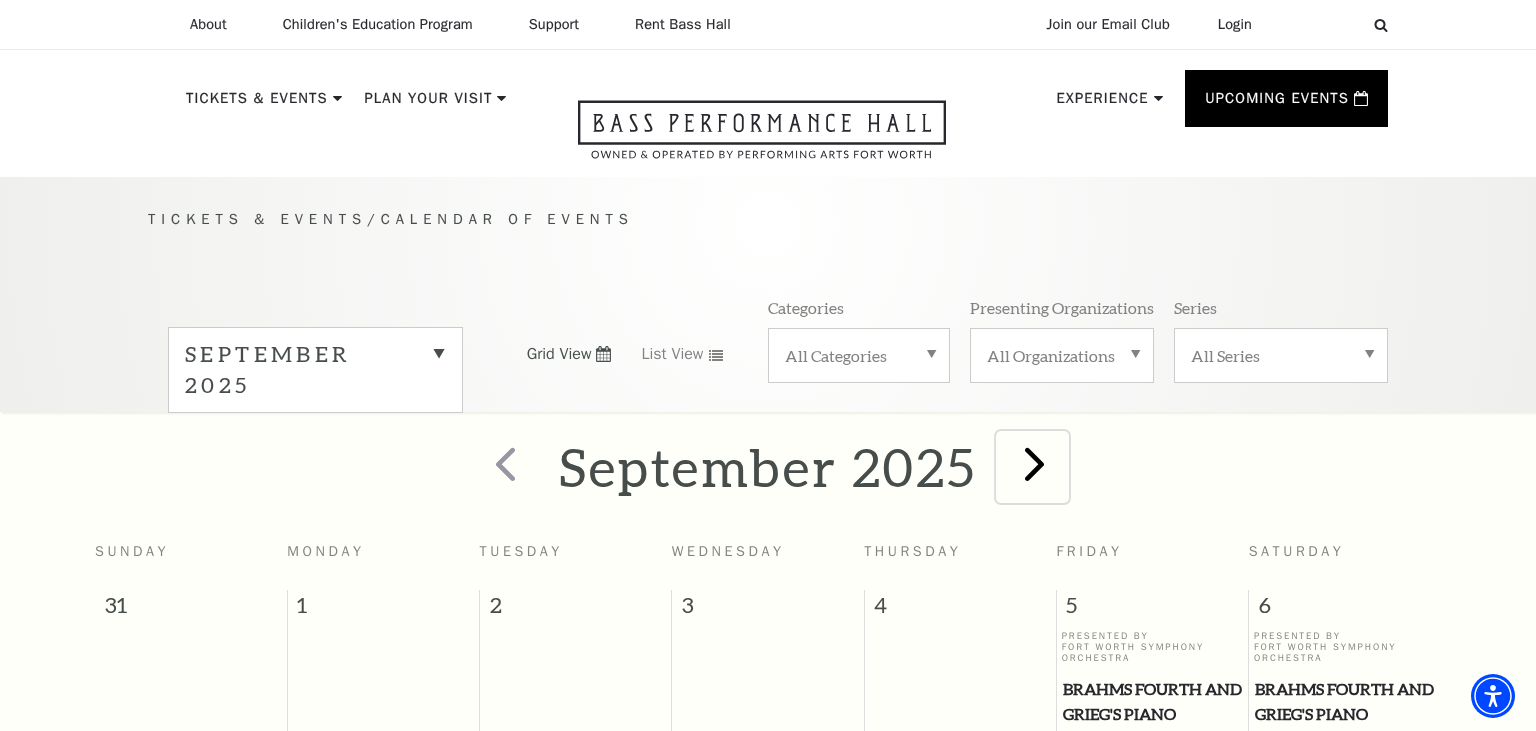 click at bounding box center [1034, 463] 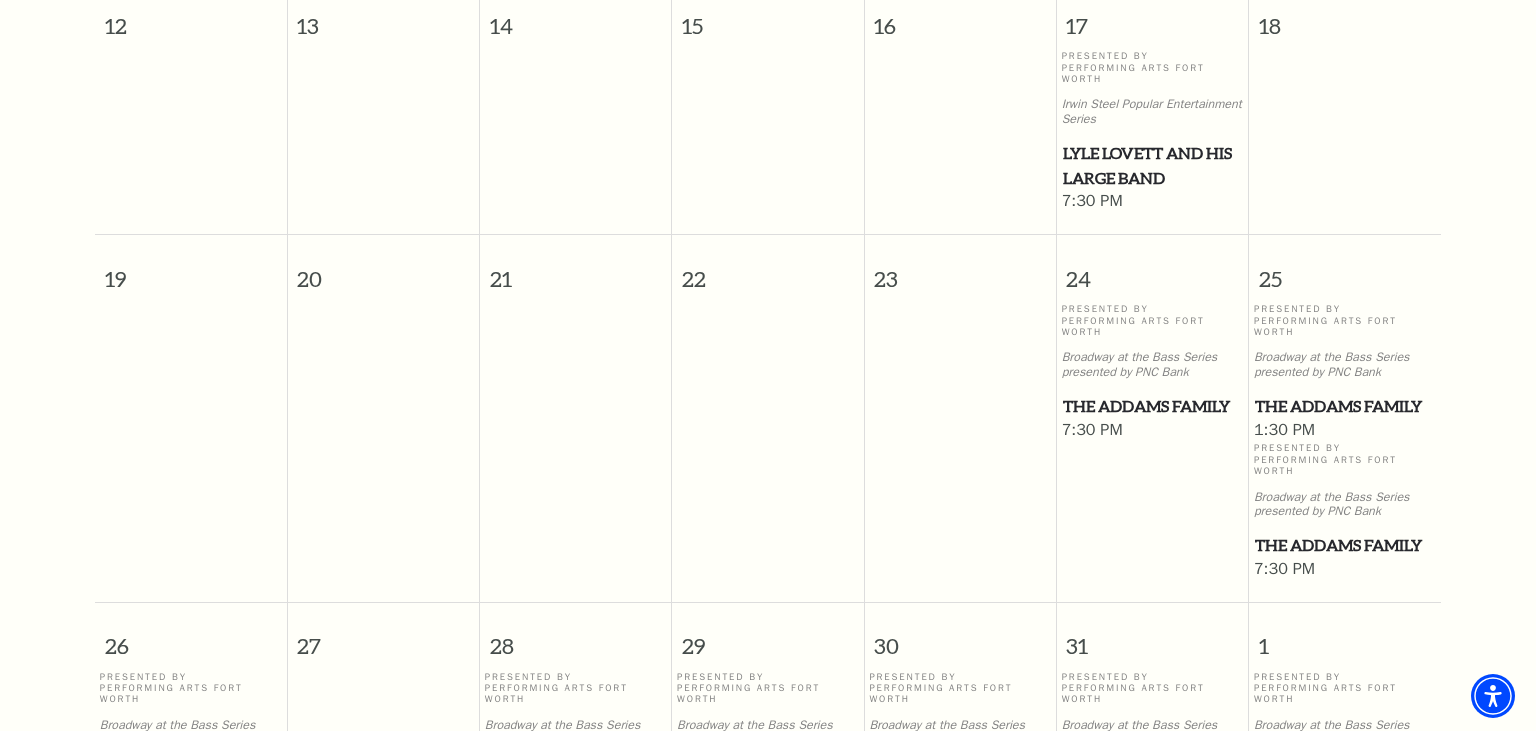 scroll, scrollTop: 1127, scrollLeft: 0, axis: vertical 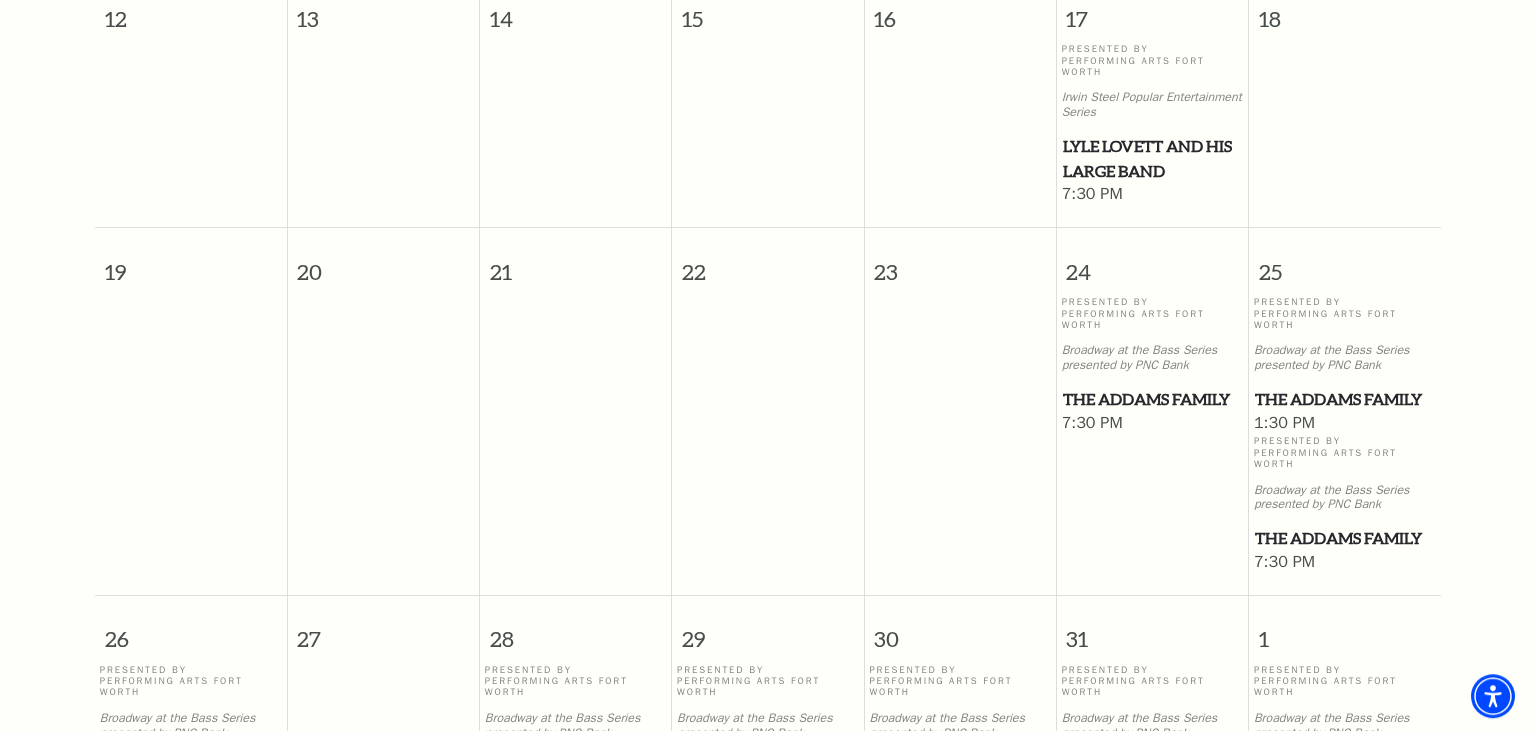 click on "The Addams Family" at bounding box center [1153, 399] 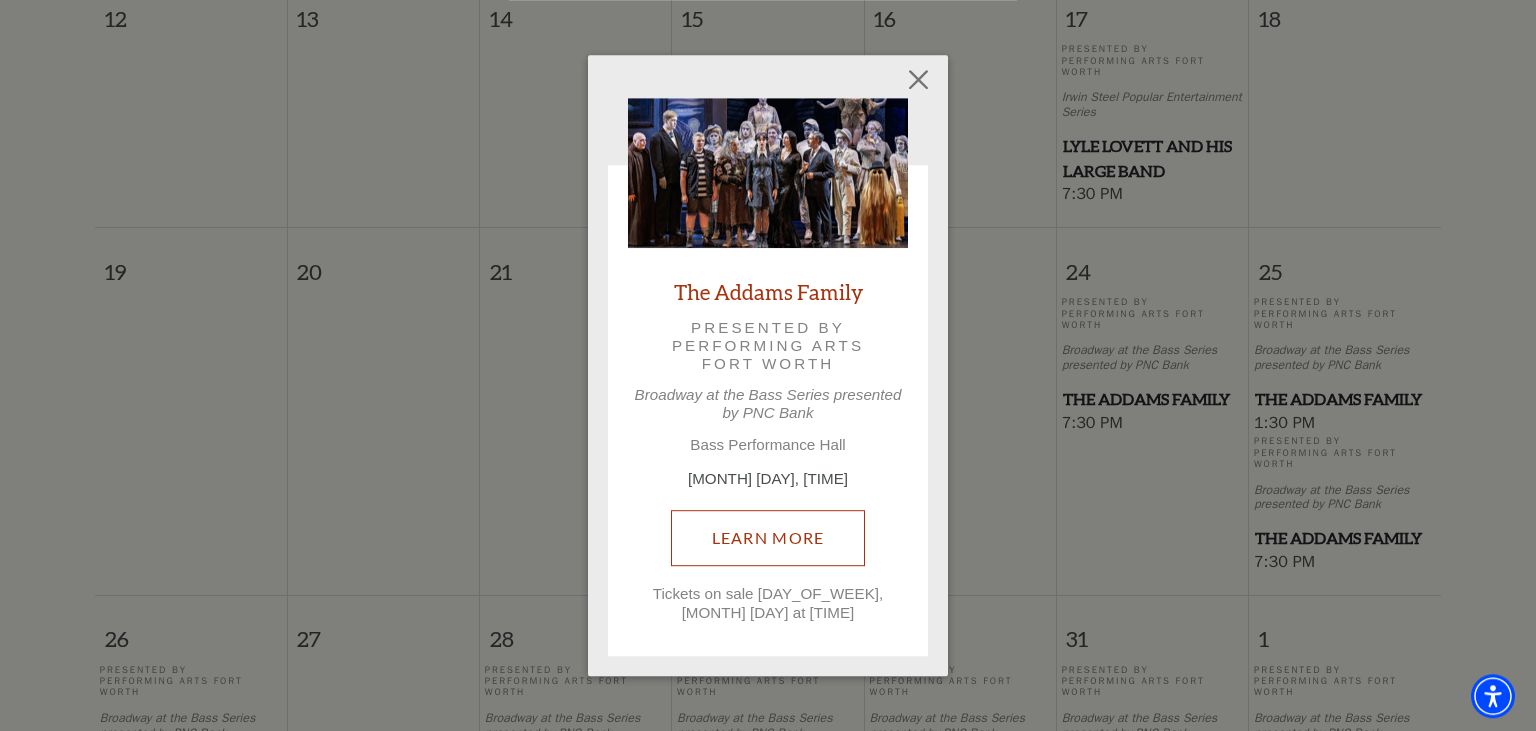 click on "Learn More" at bounding box center [768, 538] 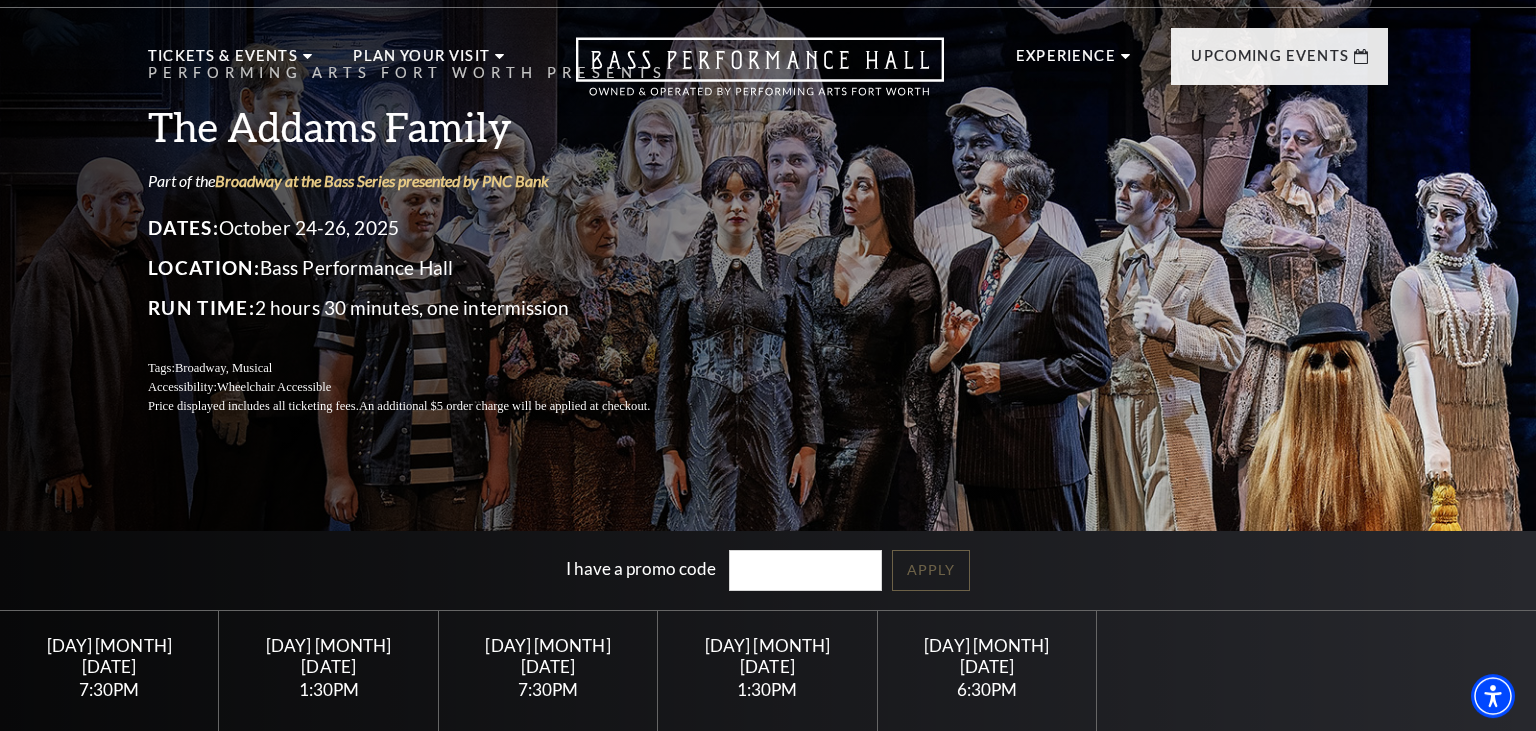 scroll, scrollTop: 0, scrollLeft: 0, axis: both 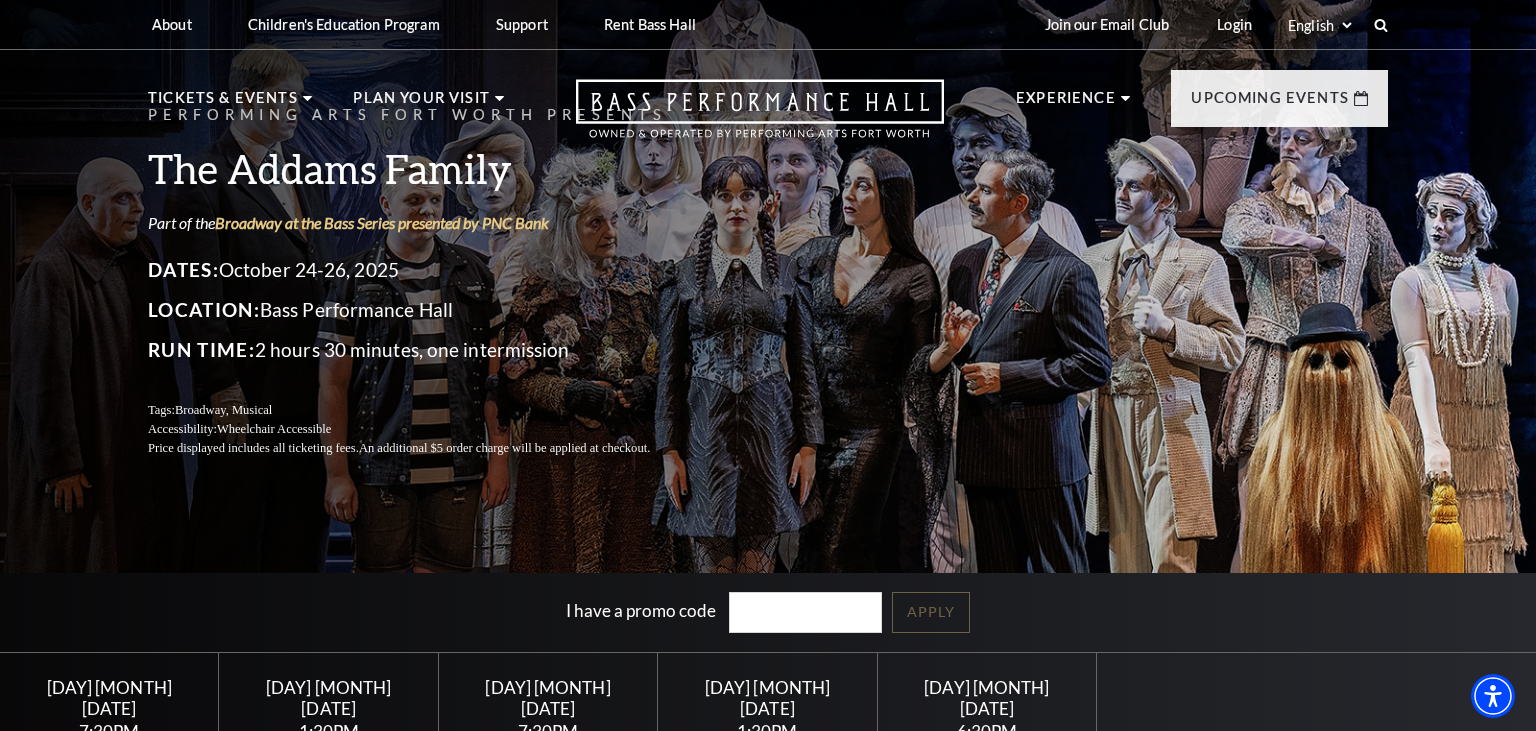 click on "Performing Arts Fort Worth Presents
The Addams Family
Part of the  Broadway at the Bass Series presented by PNC Bank
Dates:  [MONTH] [DATE]-[DATE], [YEAR]
Location:  Bass Performance Hall
Run Time:  2 hours 30 minutes, one intermission
Tags:  Broadway, Musical
Accessibility:  Wheelchair Accessible
Price displayed includes all ticketing fees.
An additional $5 order charge will be applied at checkout." at bounding box center (768, 280) 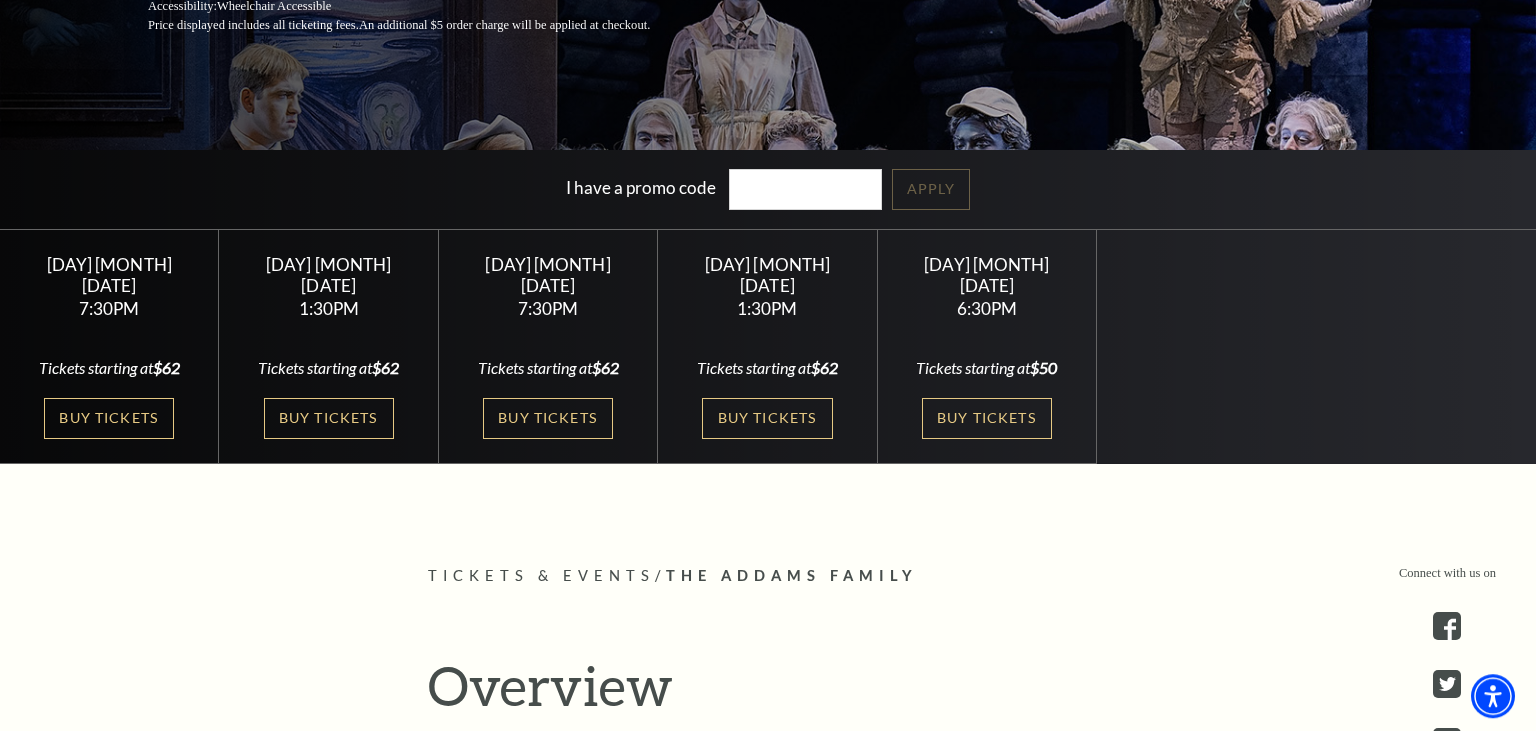 scroll, scrollTop: 422, scrollLeft: 0, axis: vertical 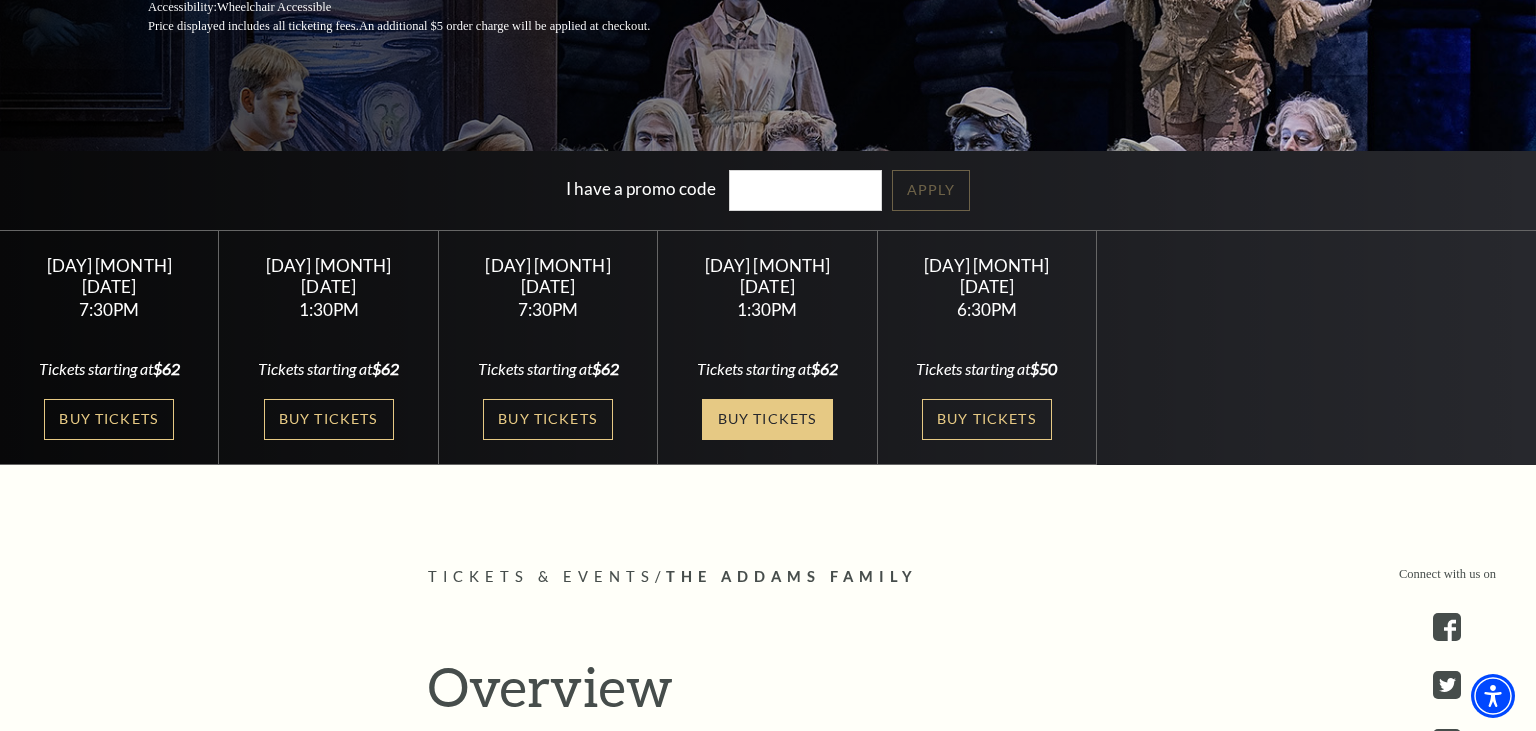 click on "Buy Tickets" at bounding box center [767, 419] 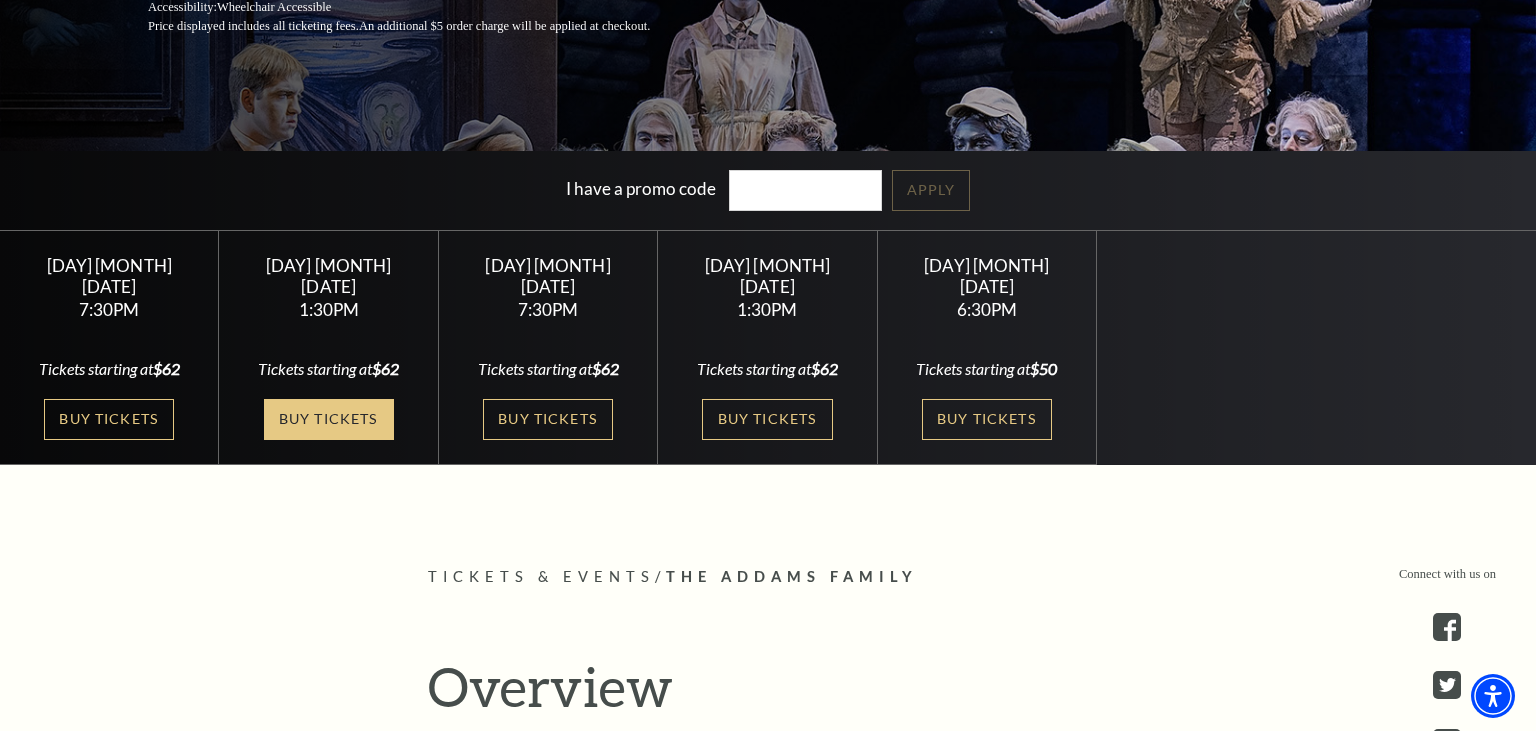 click on "Buy Tickets" at bounding box center (329, 419) 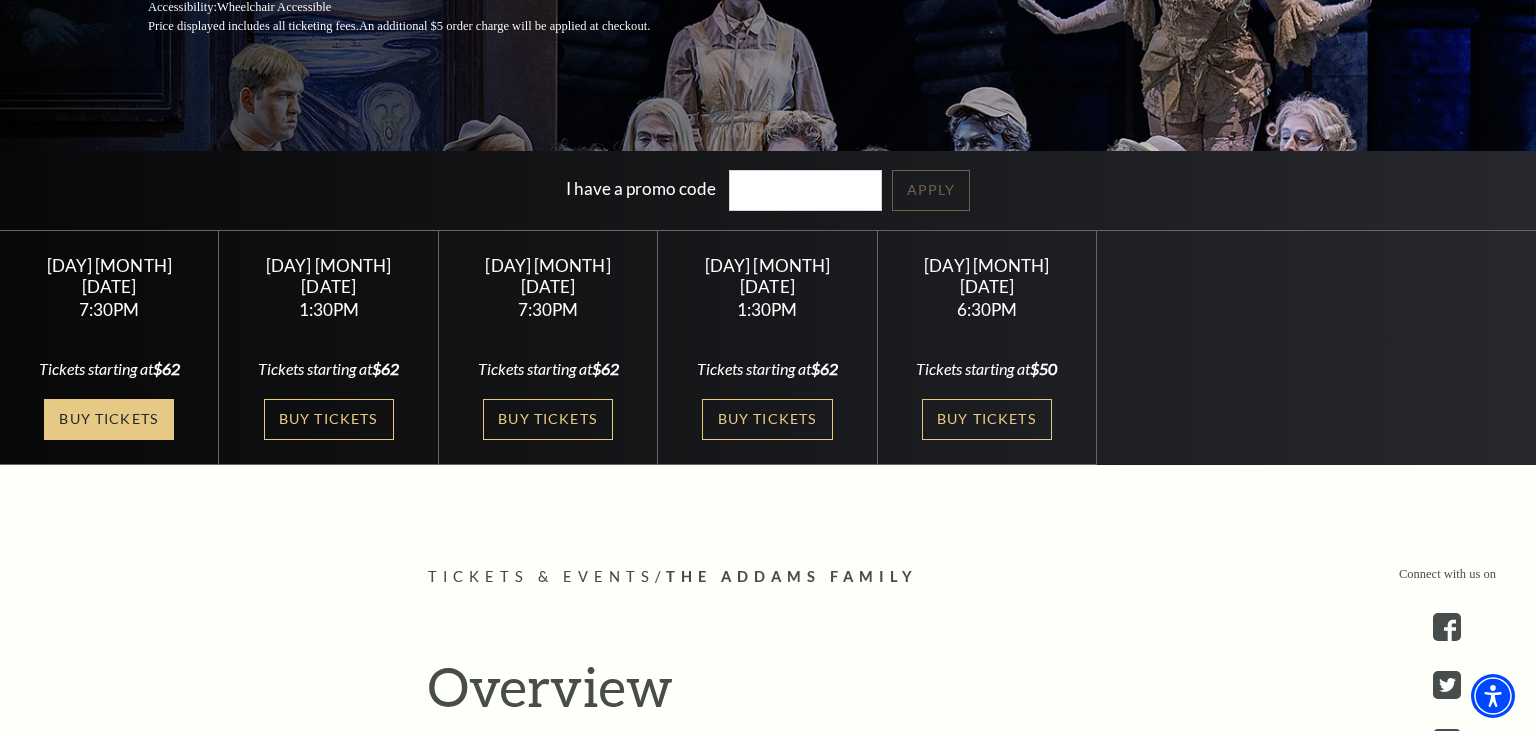 click on "Buy Tickets" at bounding box center (109, 419) 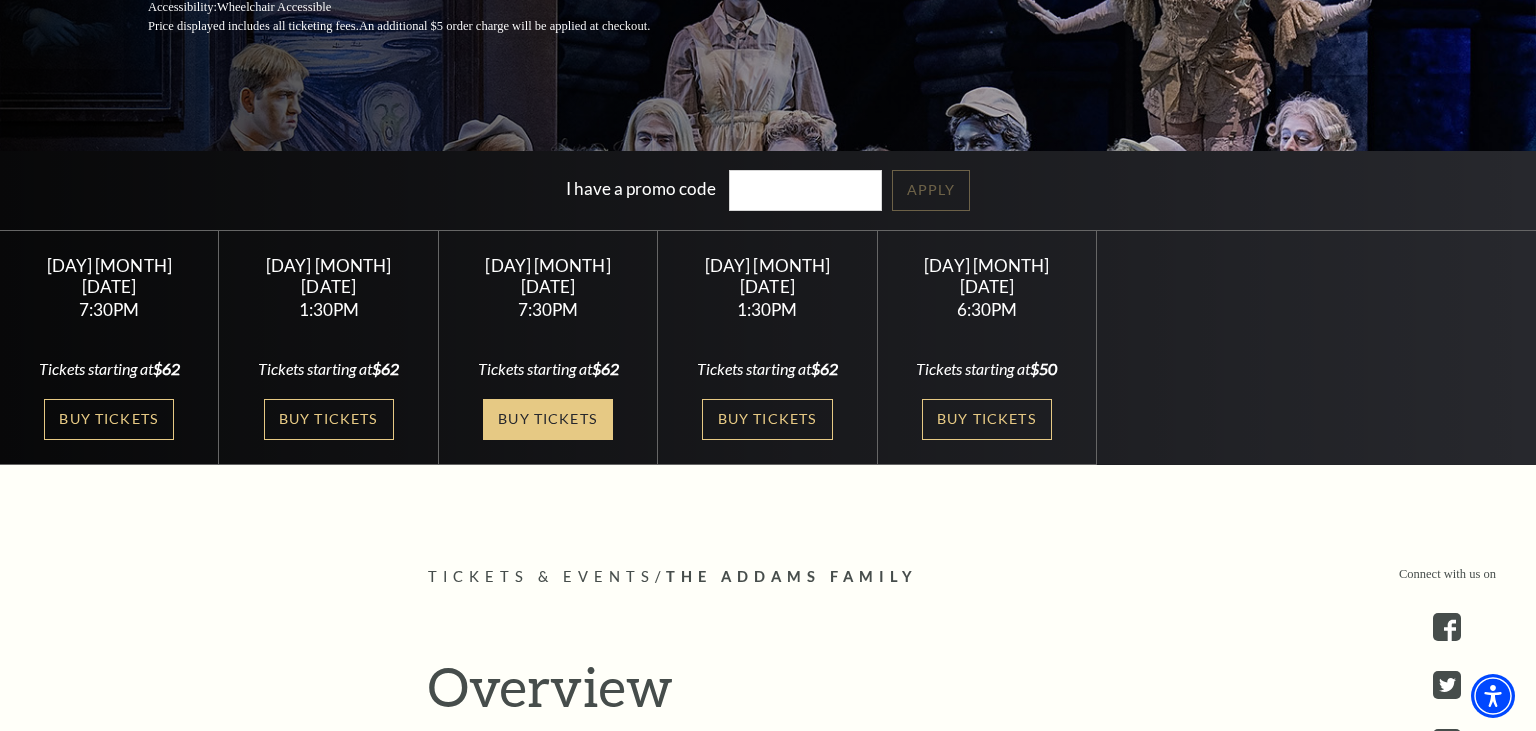 click on "Buy Tickets" at bounding box center (548, 419) 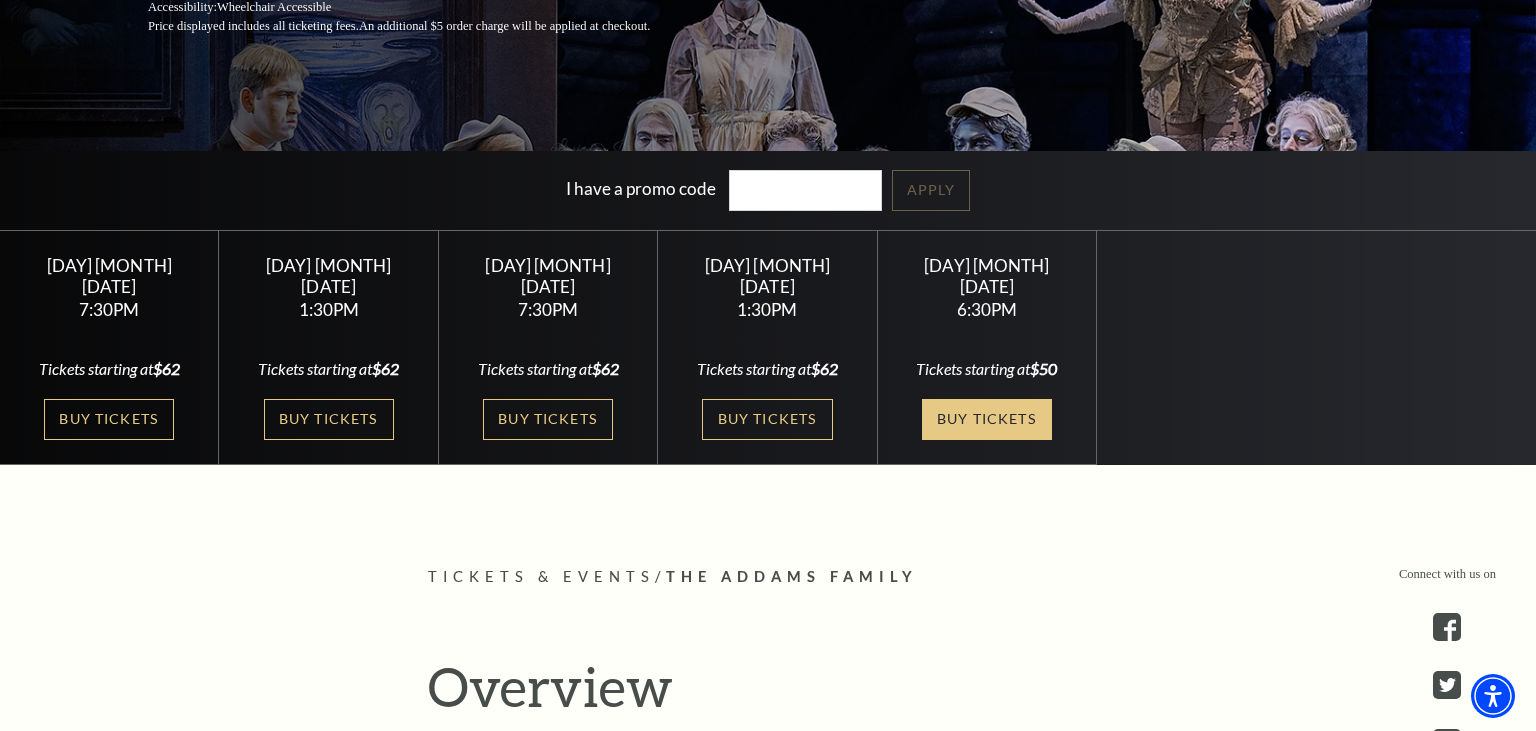 click on "Buy Tickets" at bounding box center (987, 419) 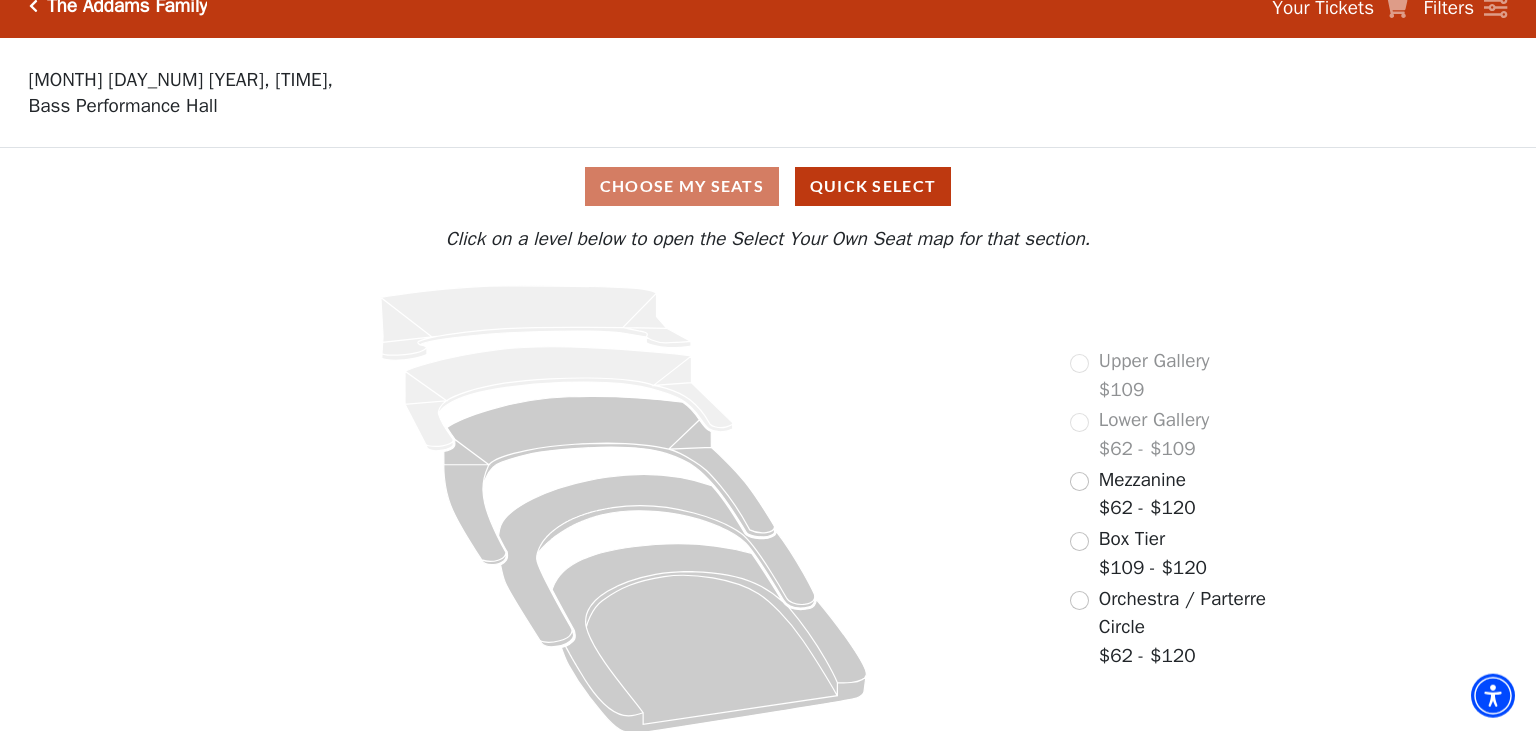 scroll, scrollTop: 40, scrollLeft: 0, axis: vertical 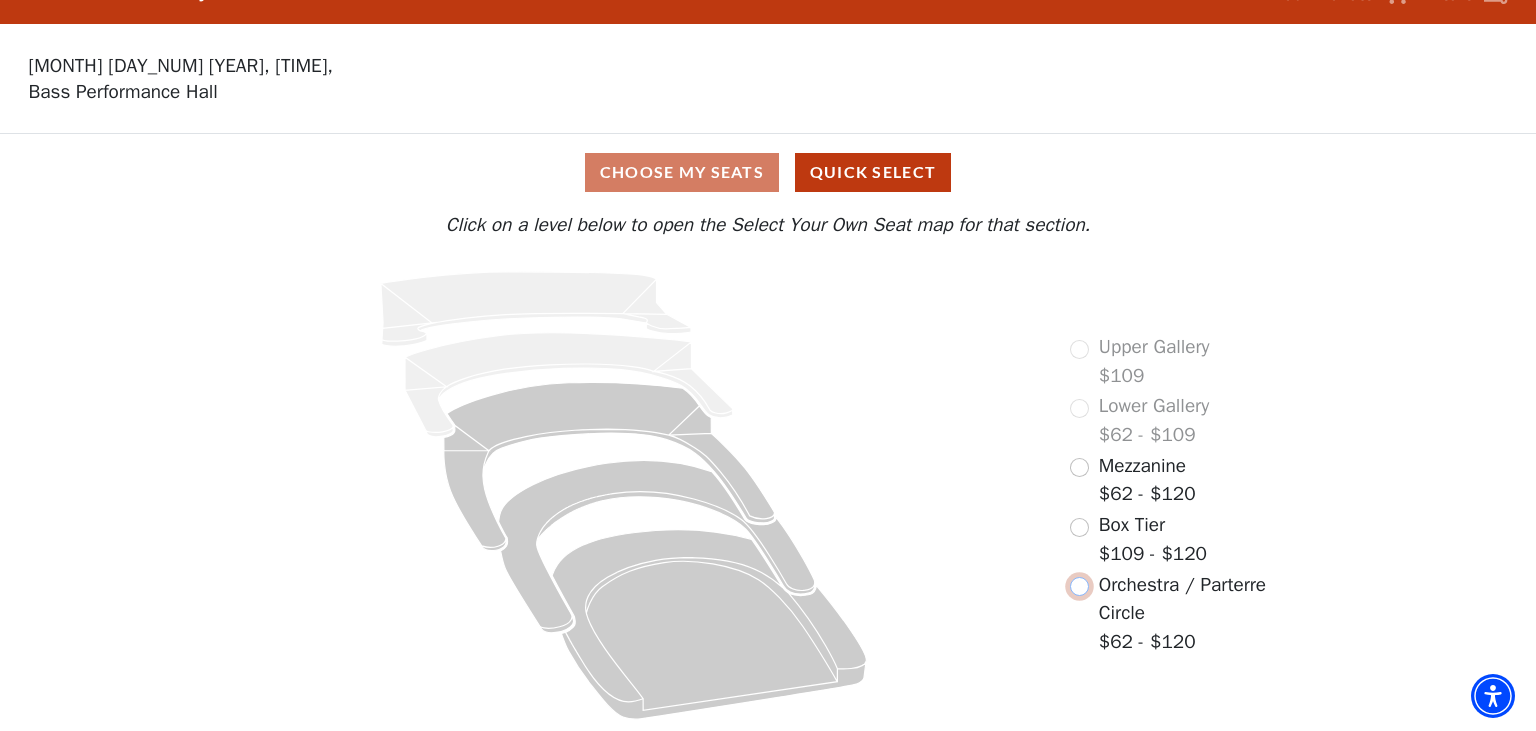 click at bounding box center [1079, 586] 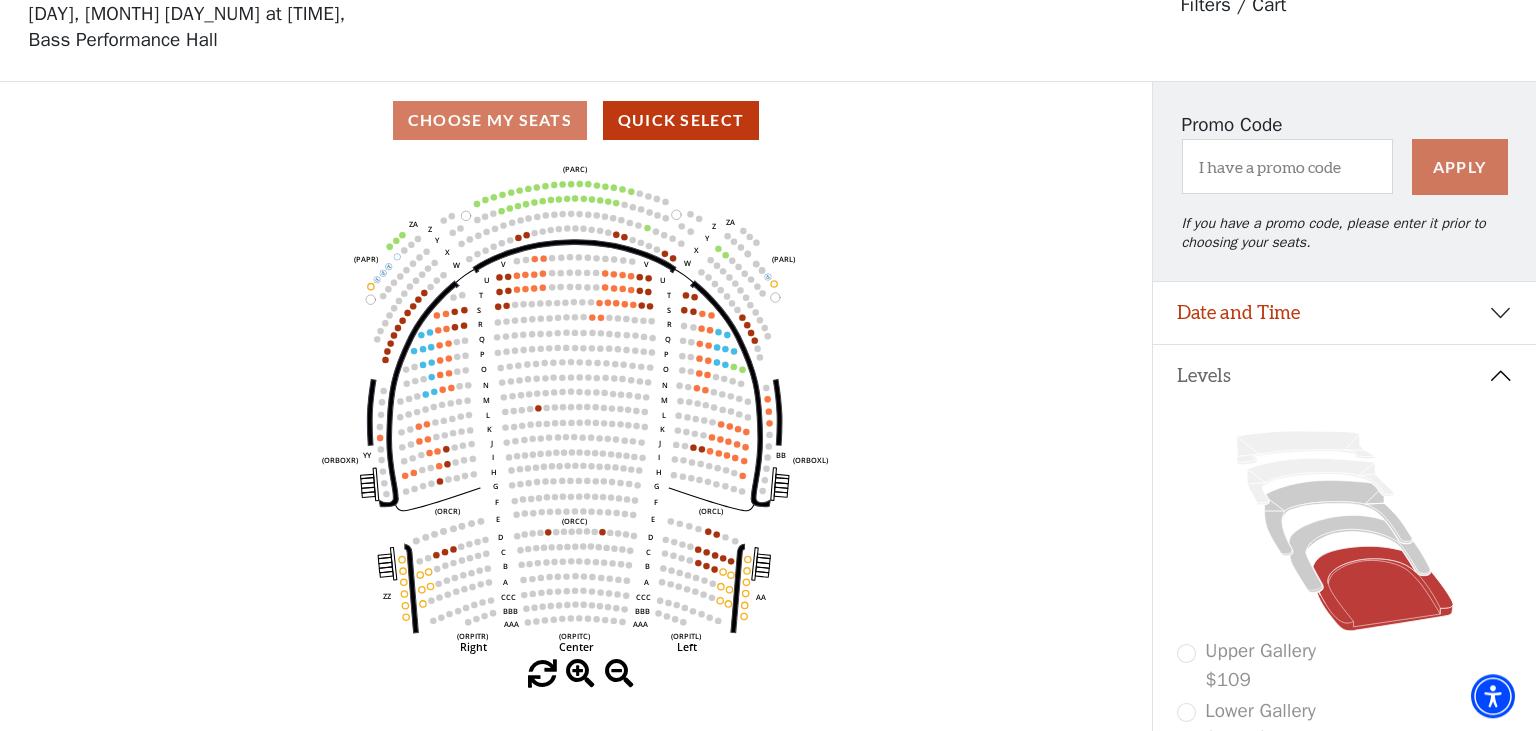scroll, scrollTop: 92, scrollLeft: 0, axis: vertical 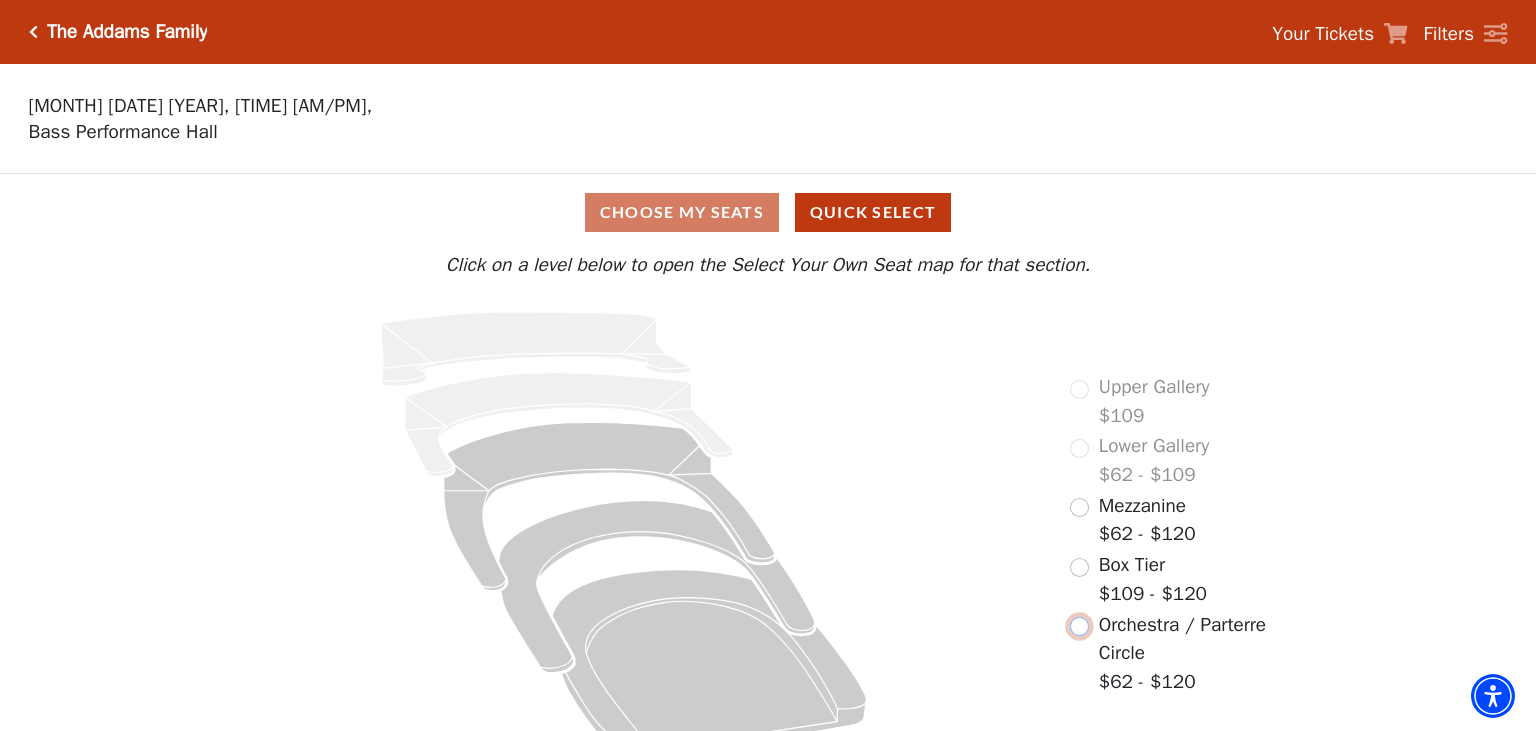 click at bounding box center [1079, 626] 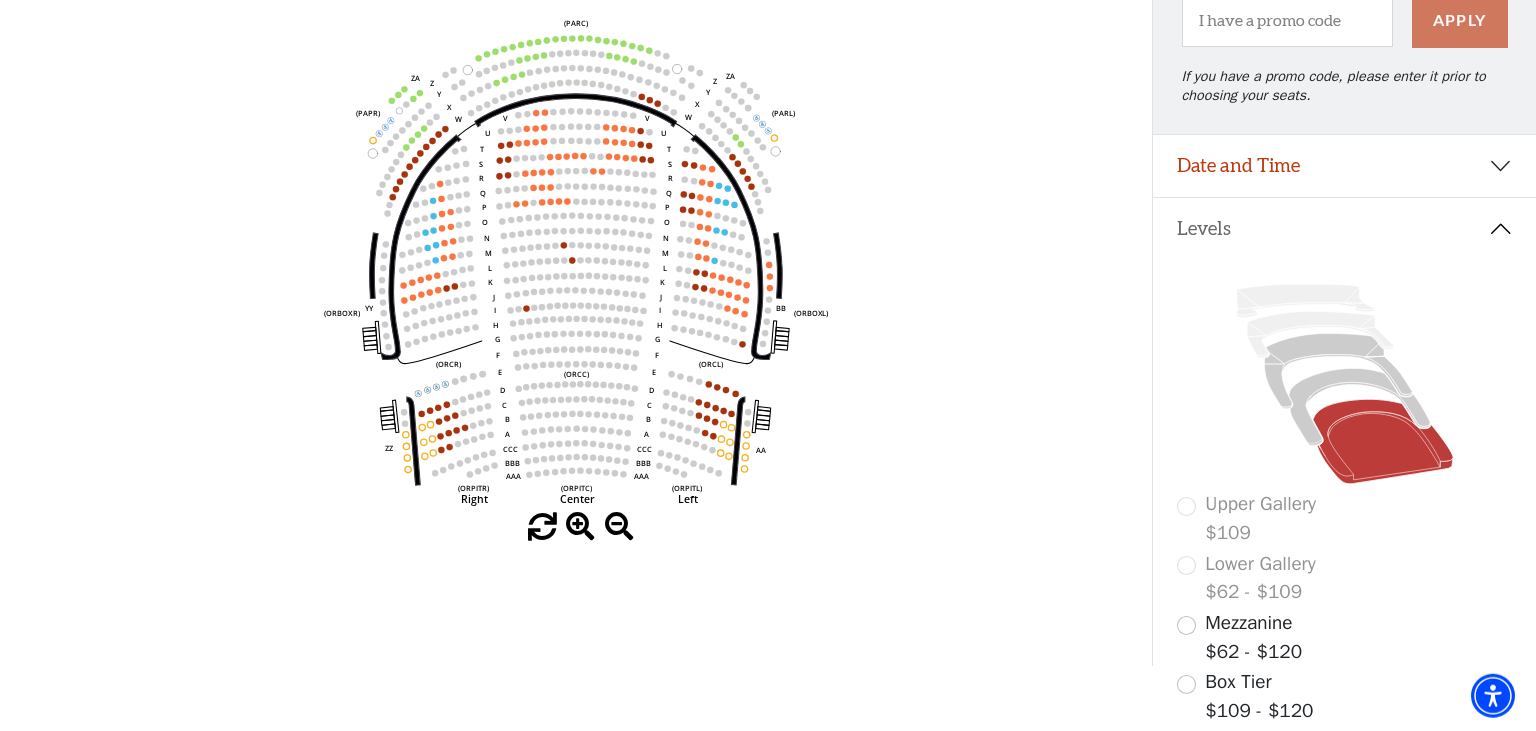 scroll, scrollTop: 88, scrollLeft: 0, axis: vertical 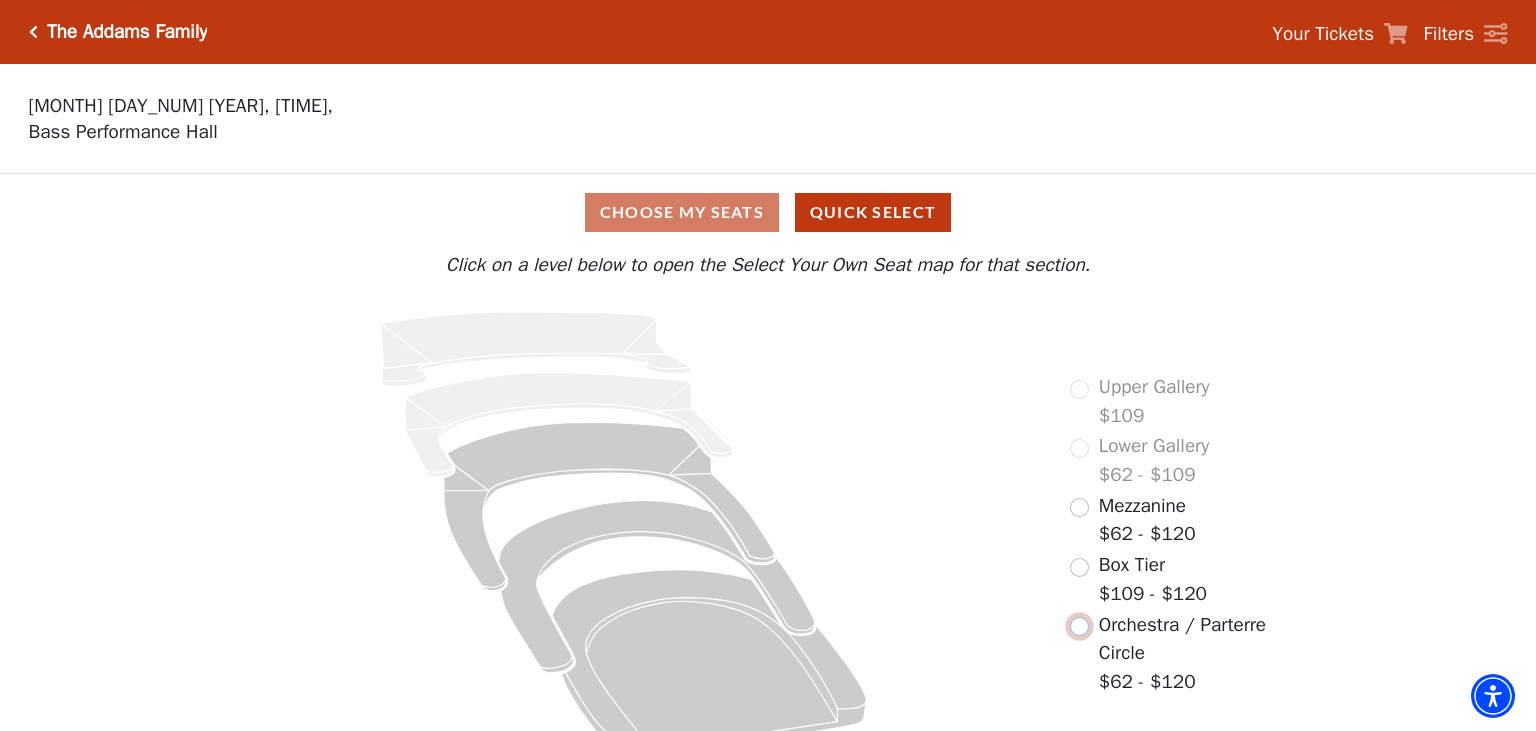 click at bounding box center (1079, 626) 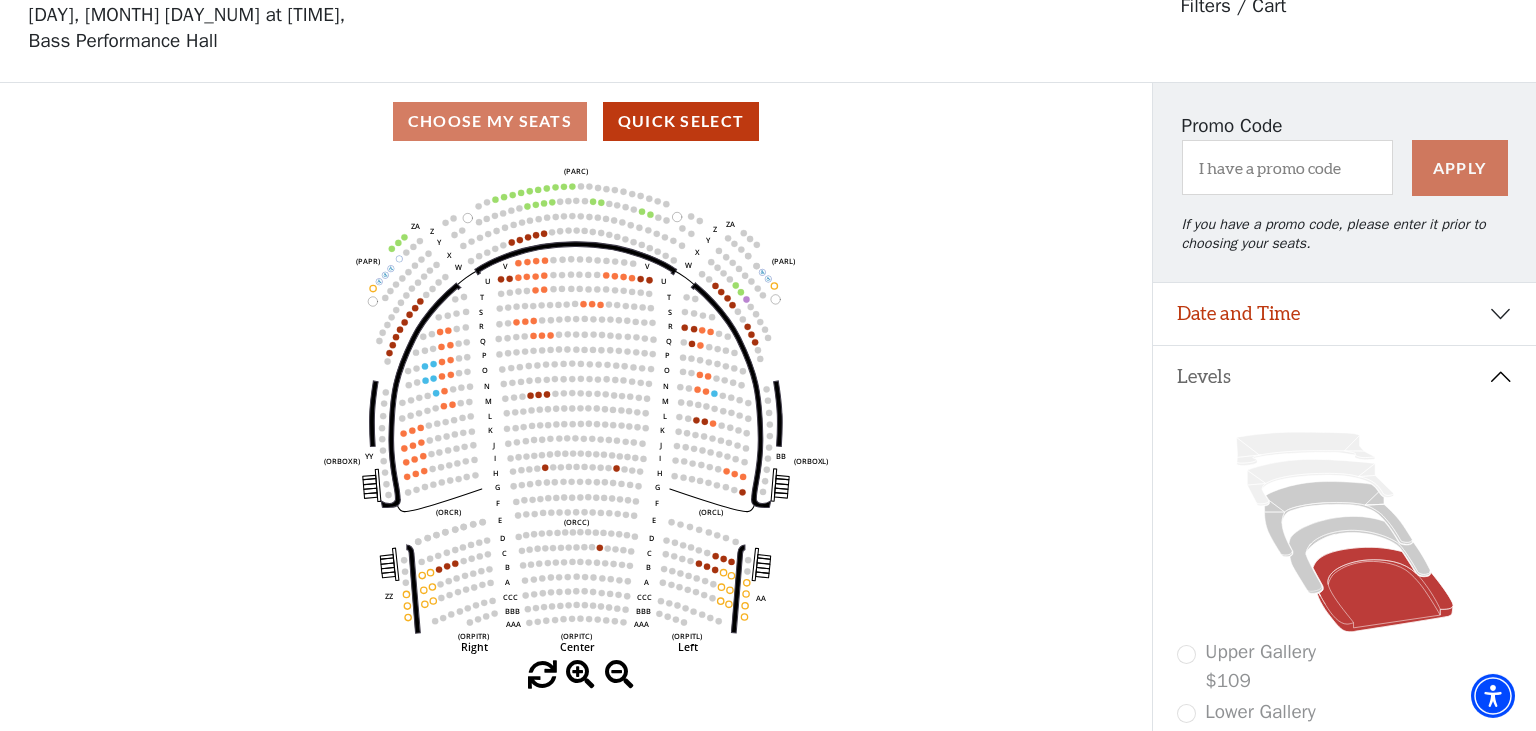 scroll, scrollTop: 92, scrollLeft: 0, axis: vertical 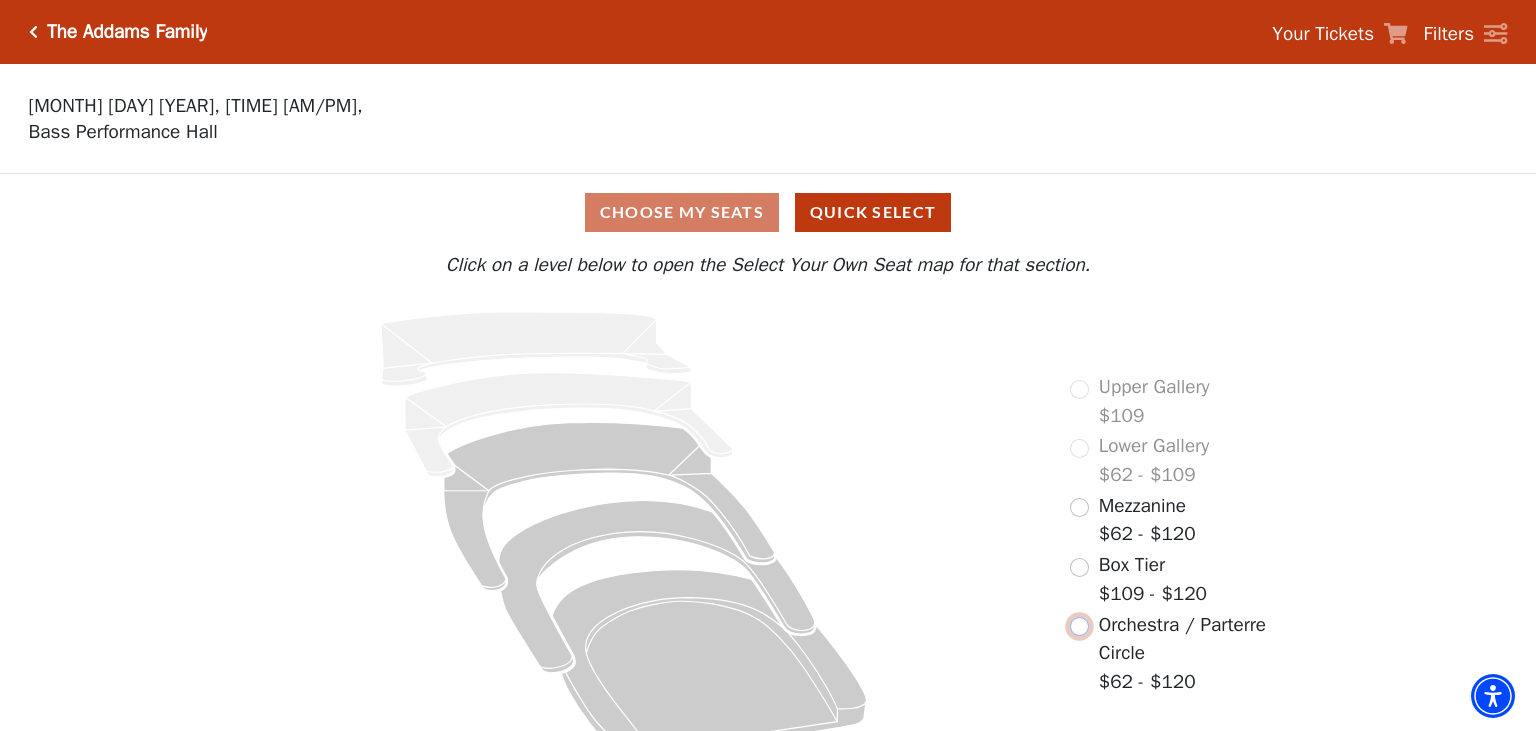 click at bounding box center [1079, 626] 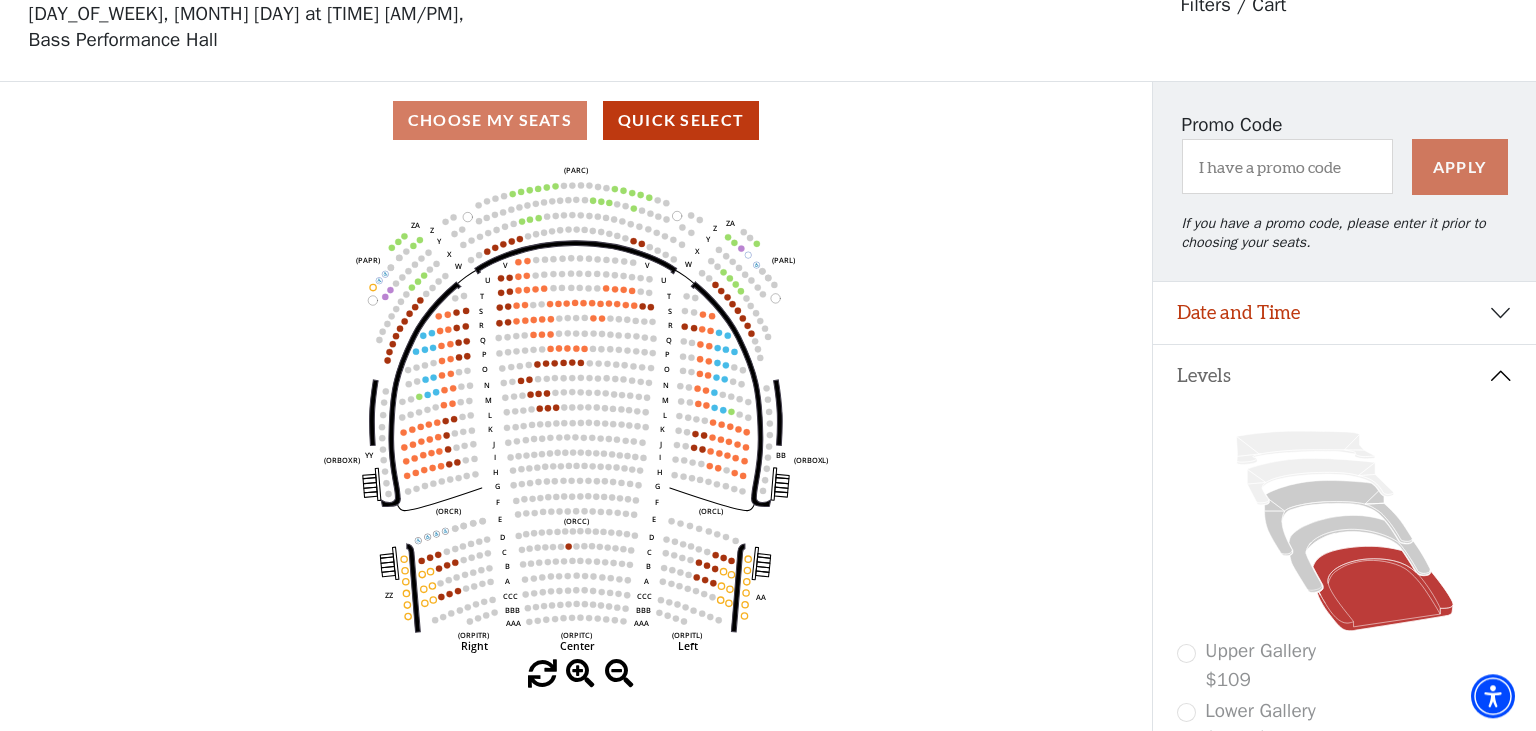 scroll, scrollTop: 92, scrollLeft: 0, axis: vertical 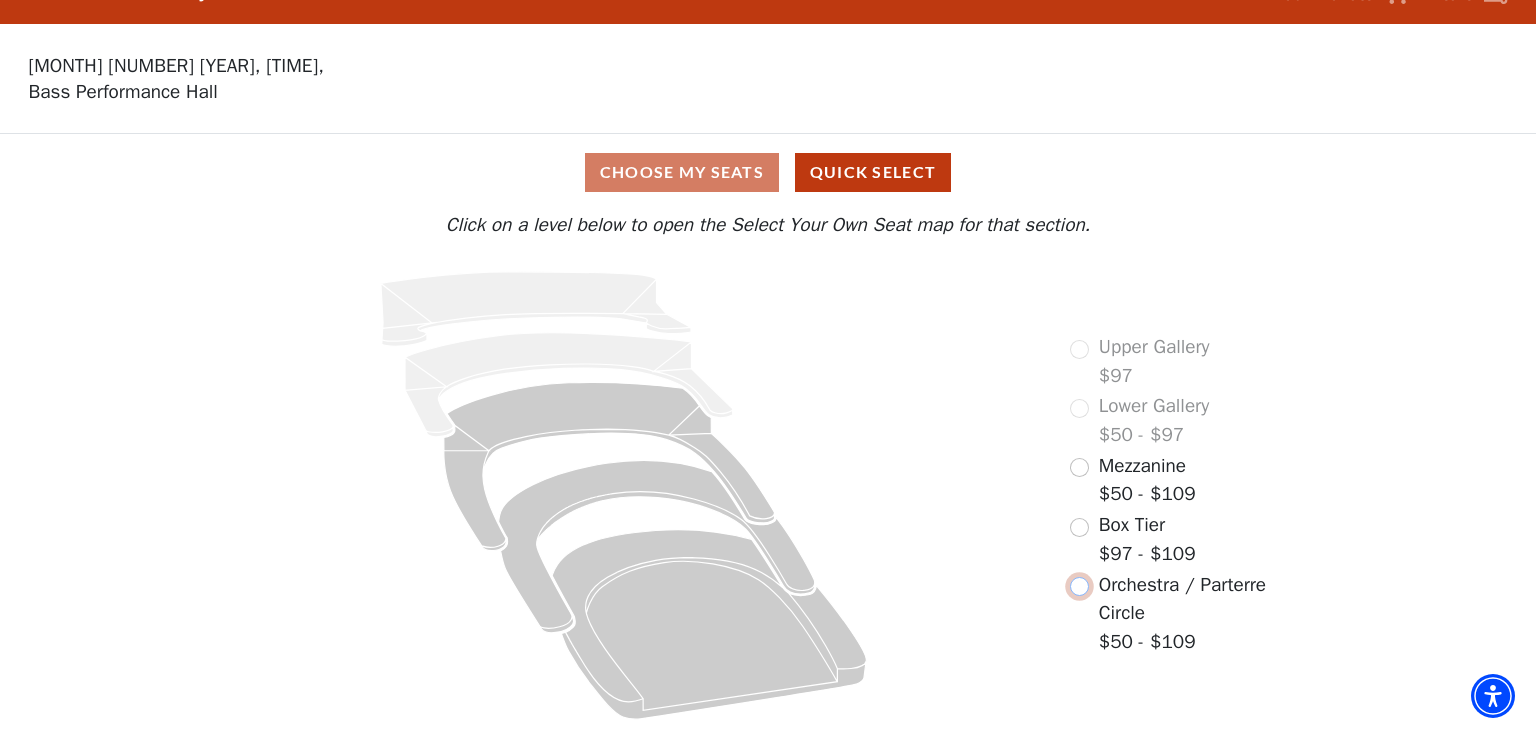 click at bounding box center [1079, 586] 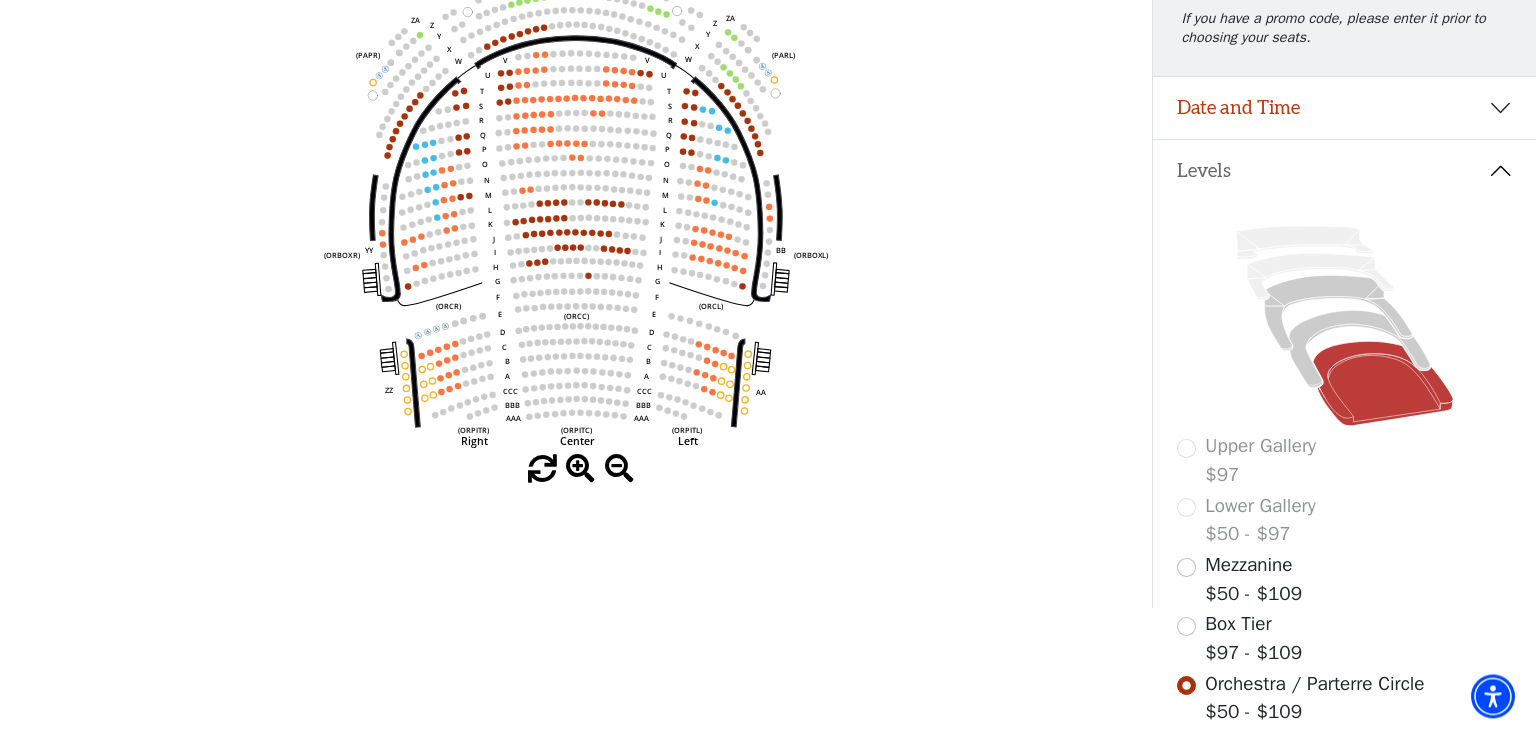 scroll, scrollTop: 92, scrollLeft: 0, axis: vertical 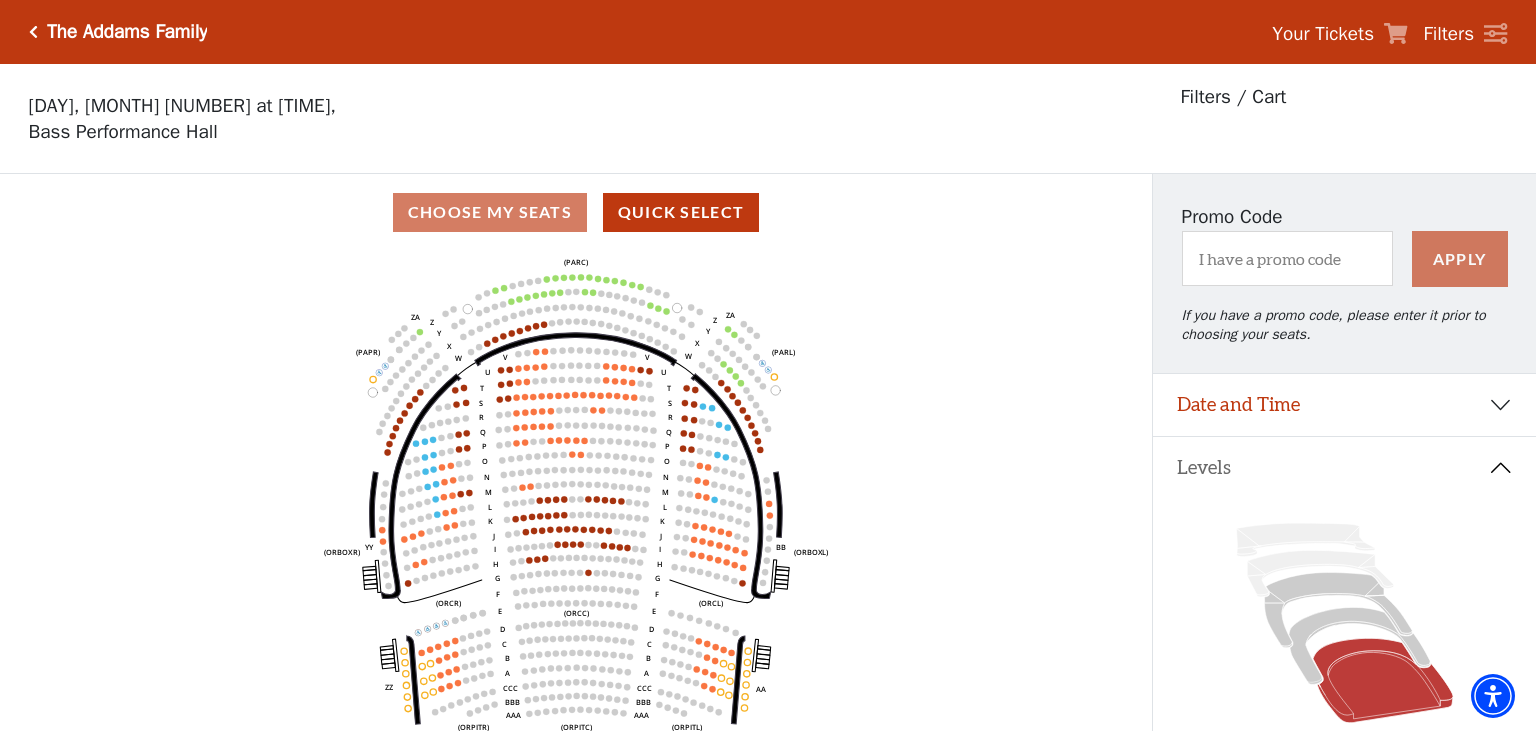click on "The Addams Family" at bounding box center (123, 32) 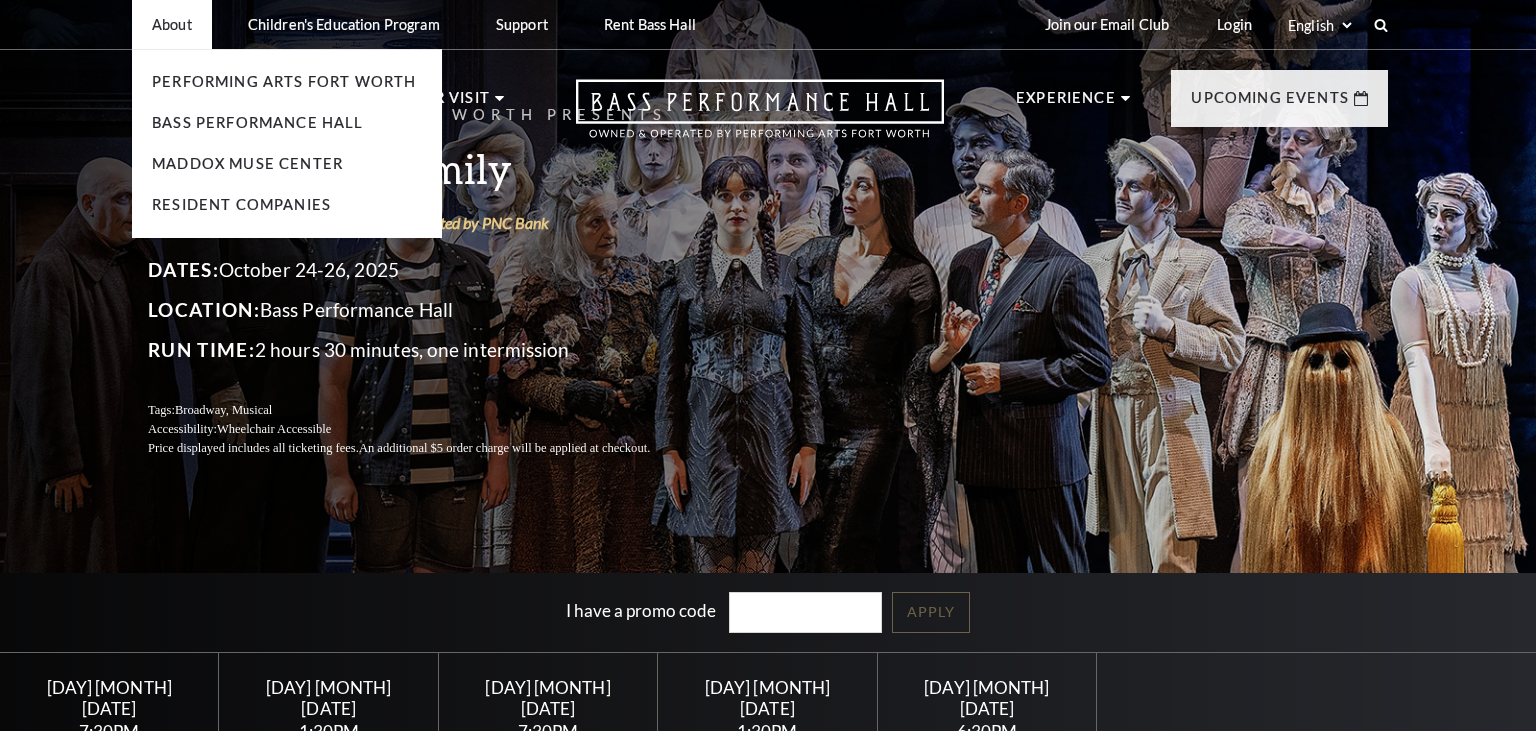 scroll, scrollTop: 0, scrollLeft: 0, axis: both 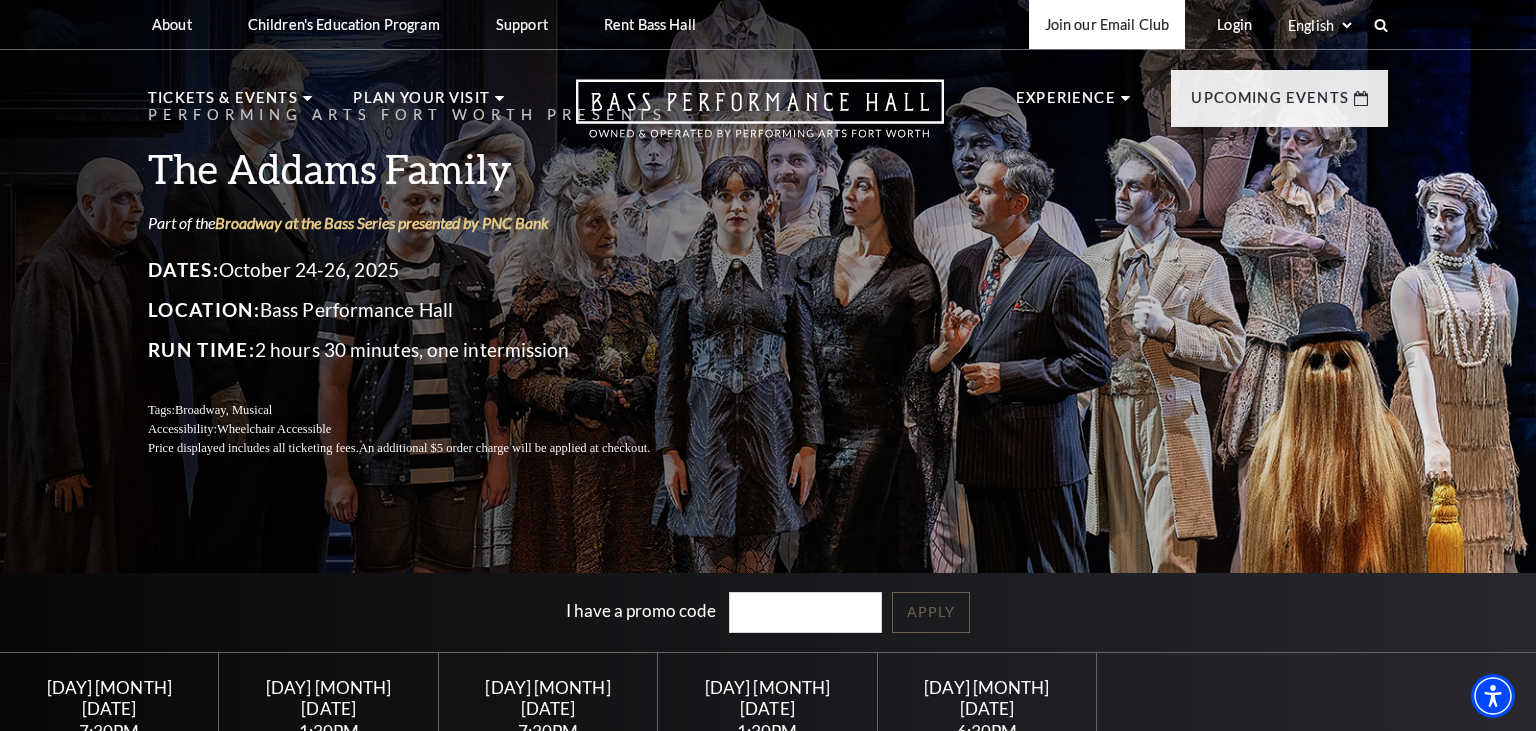 click on "Join our Email Club" at bounding box center [1107, 24] 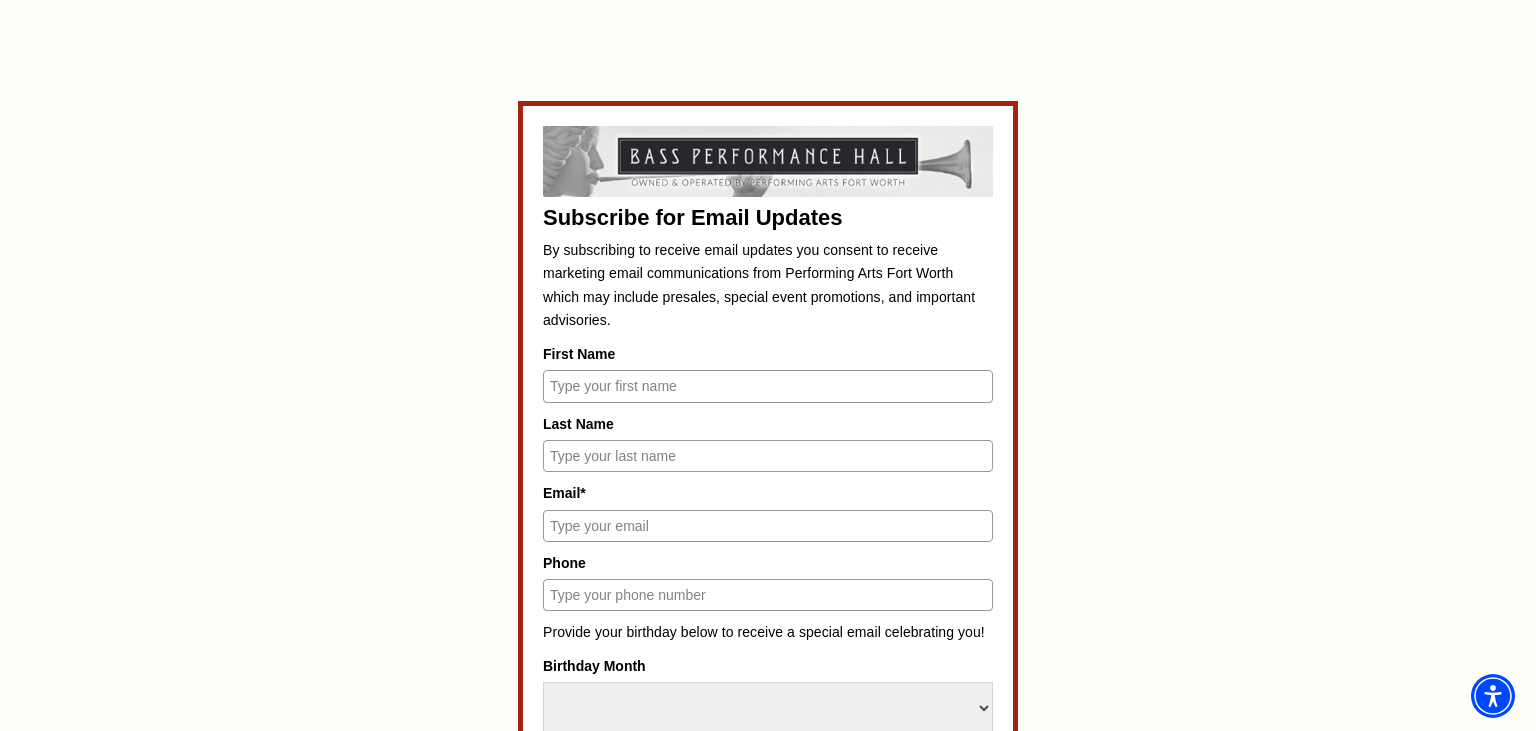 scroll, scrollTop: 844, scrollLeft: 0, axis: vertical 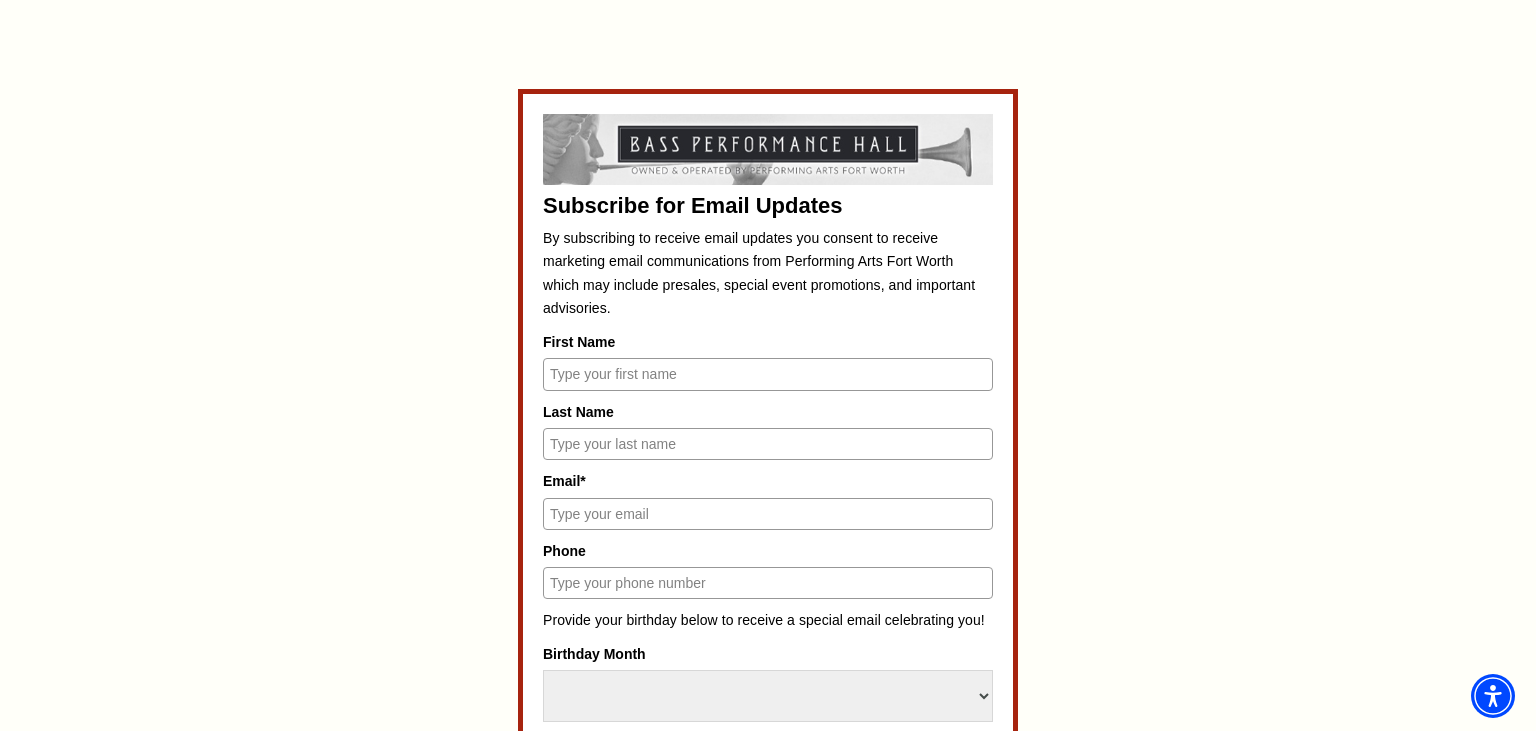 click on "First Name" at bounding box center [768, 374] 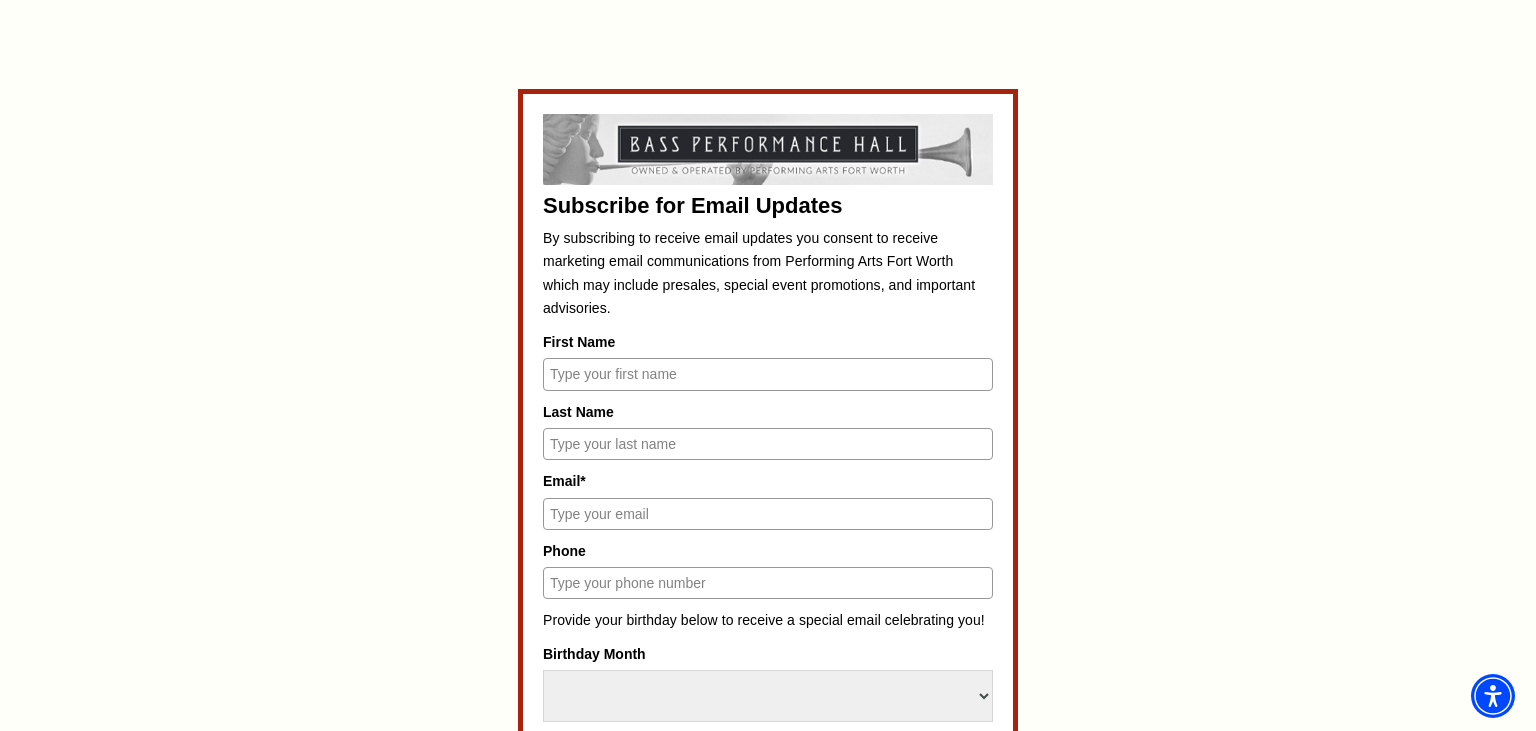 click on "First Name" at bounding box center (768, 374) 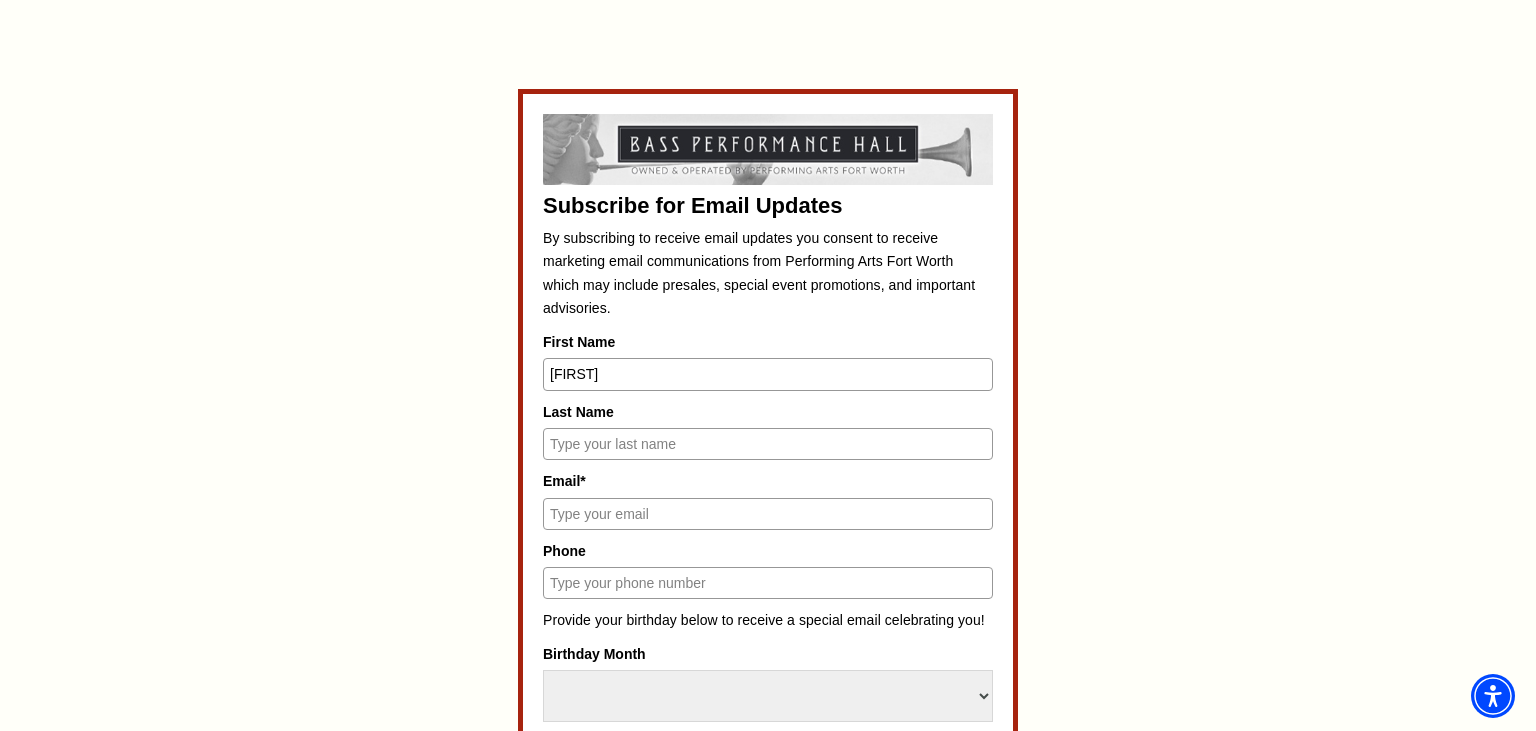 type on "[NAME]" 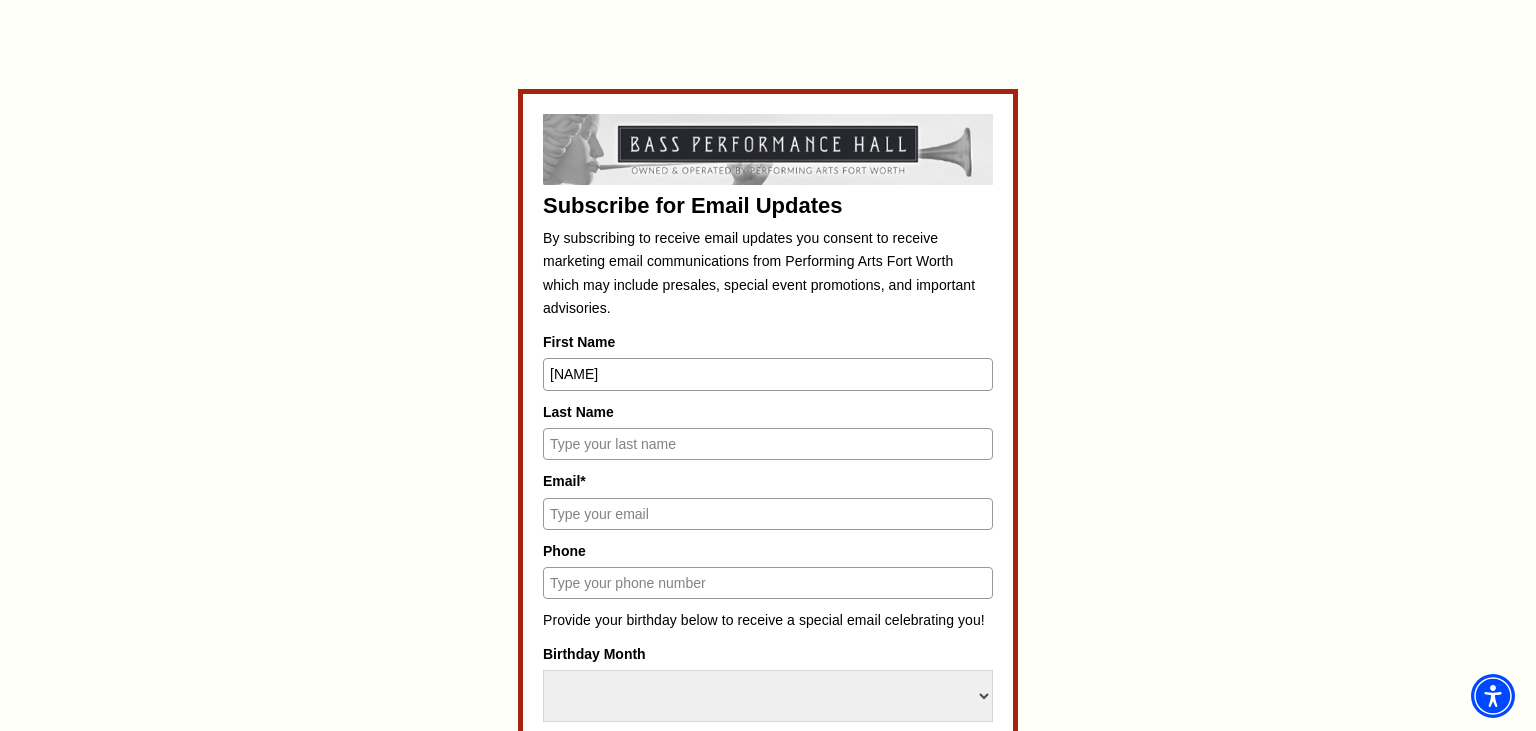 type on "[LAST]" 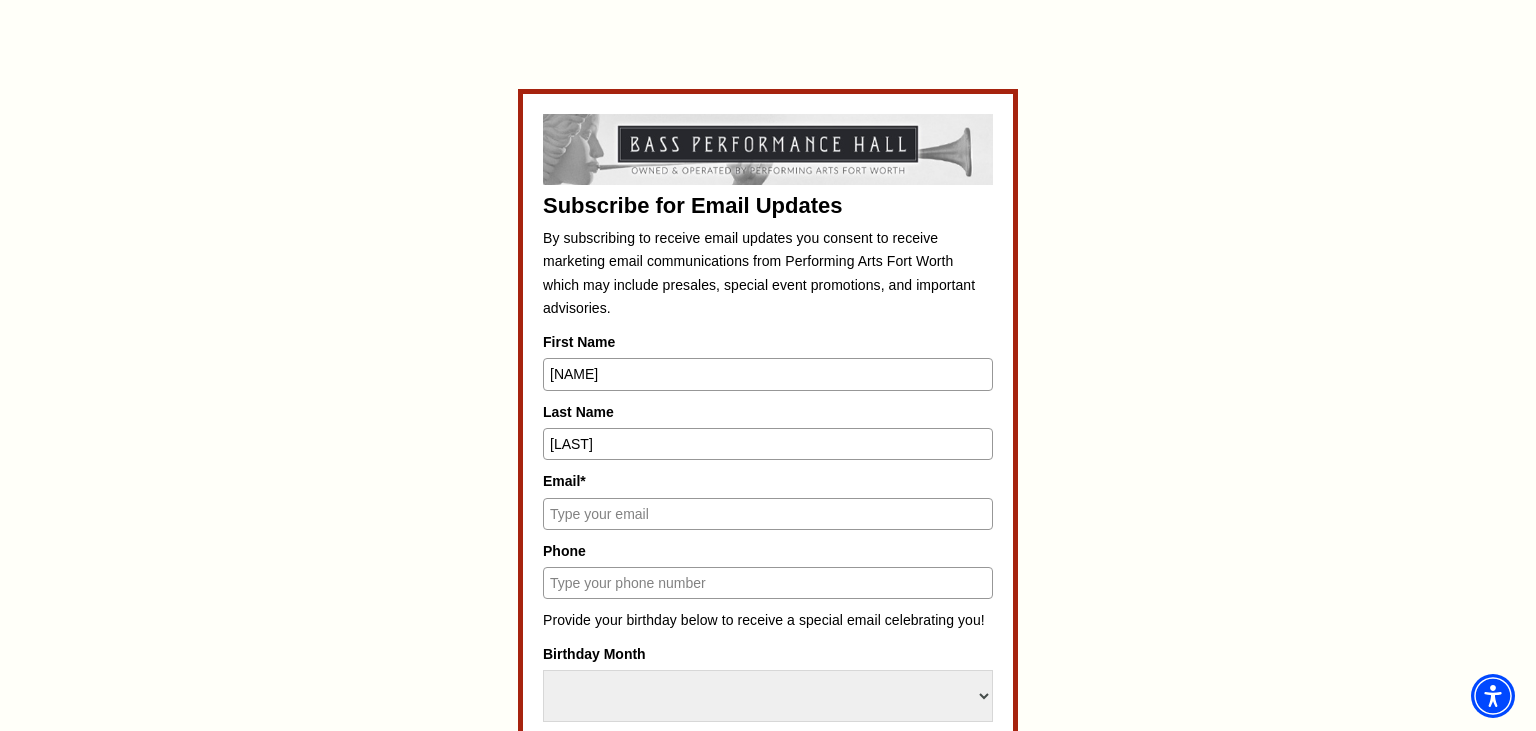 type on "[EMAIL]" 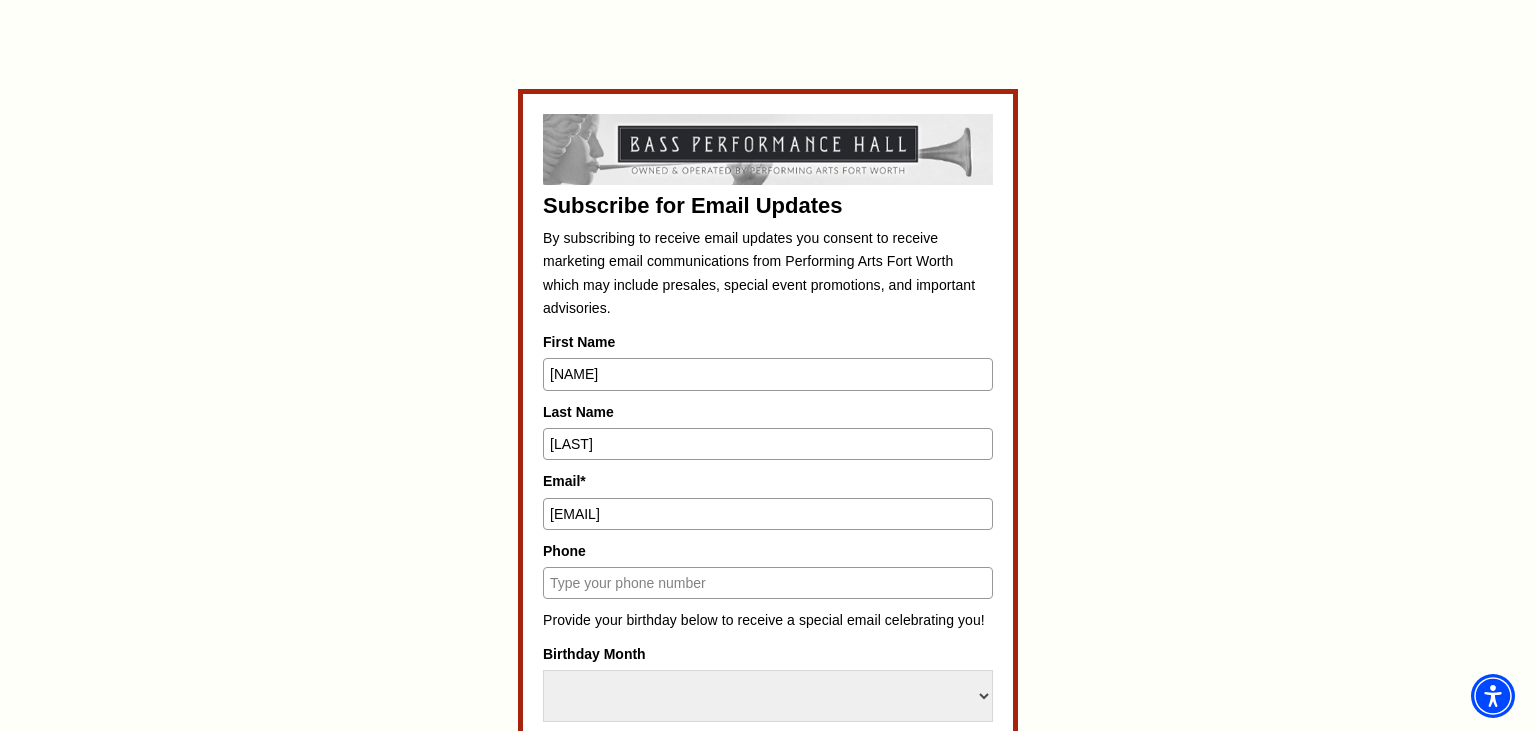 type on "[PHONE]" 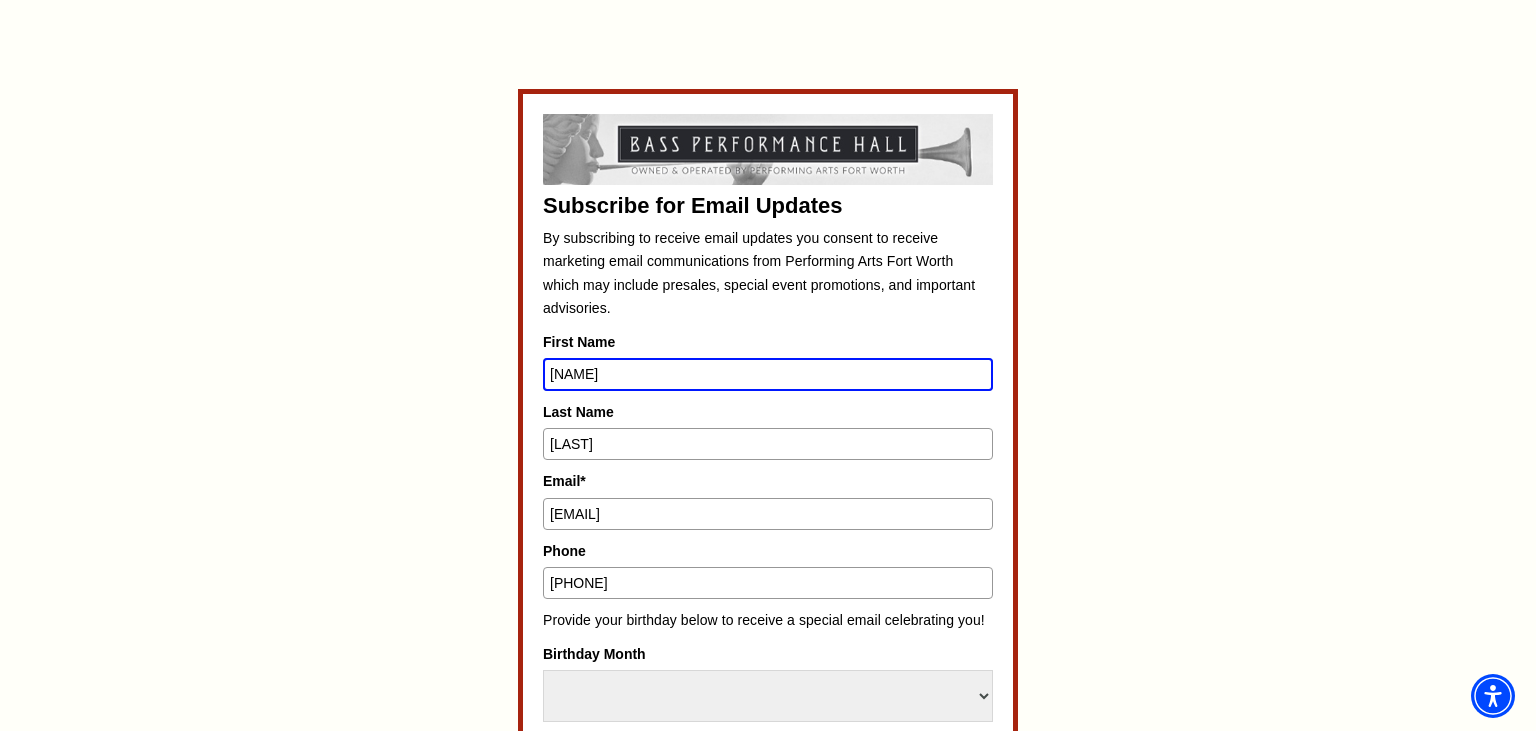 scroll, scrollTop: 950, scrollLeft: 0, axis: vertical 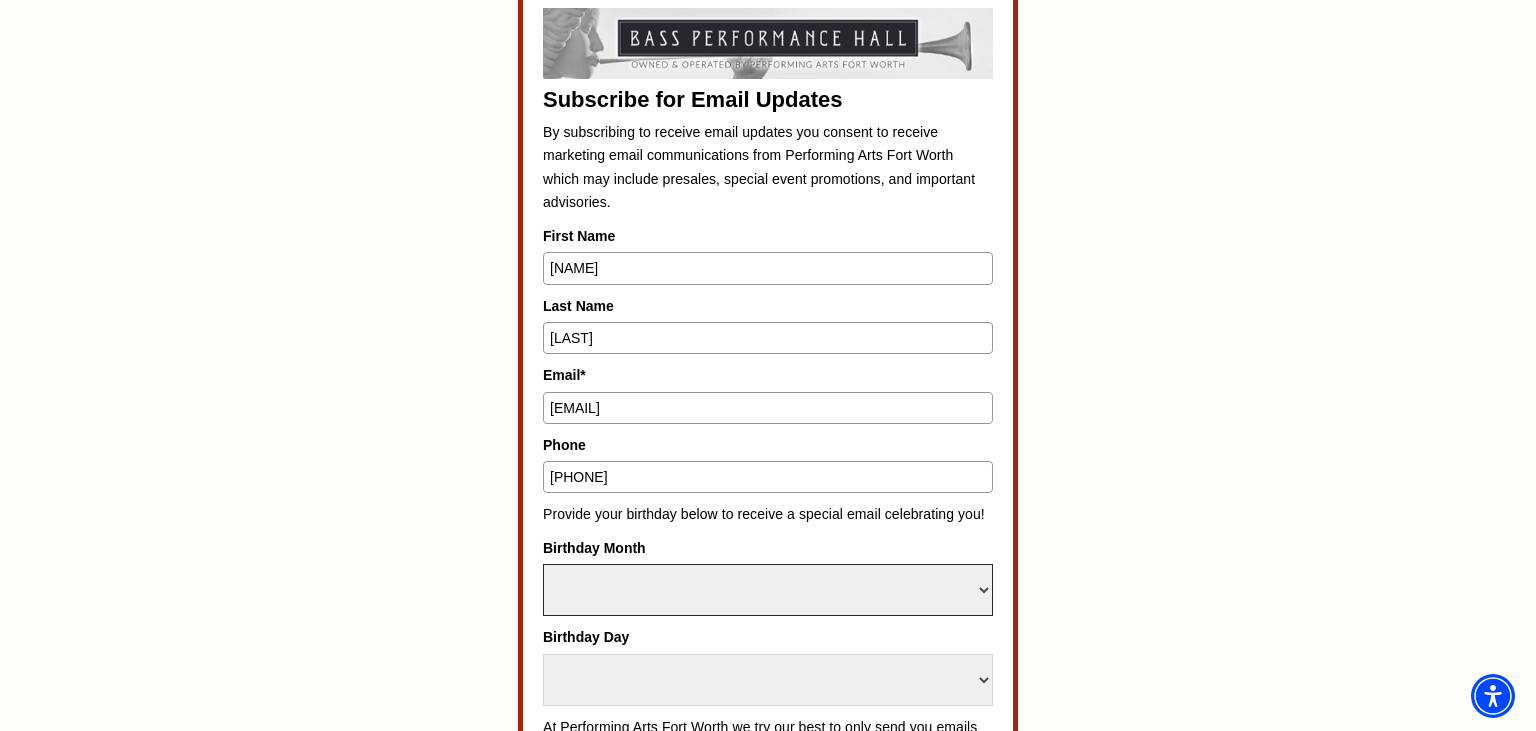 click on "Select Month
January
February
March
April
May
June
July
August
September
October
November
December" at bounding box center (768, 590) 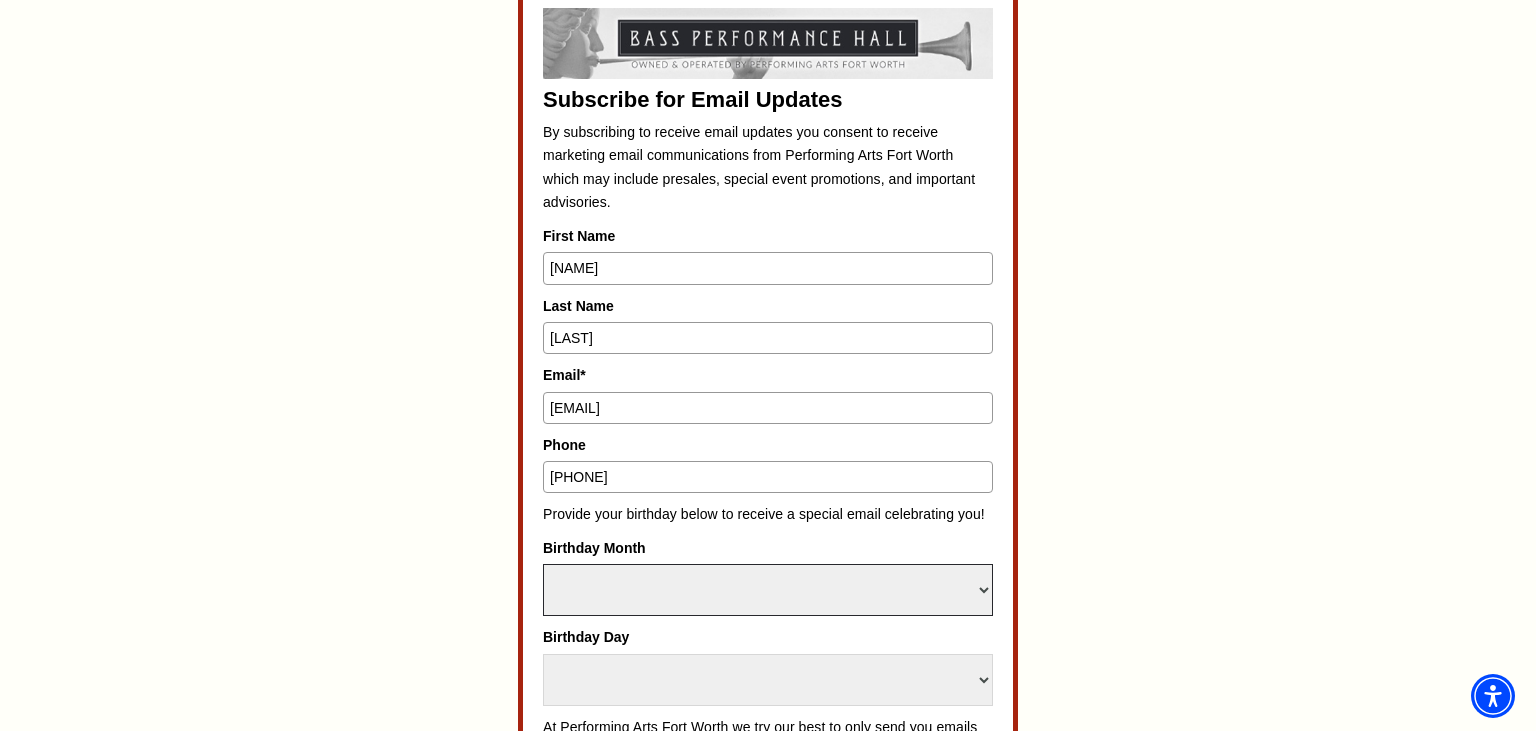 select on "October" 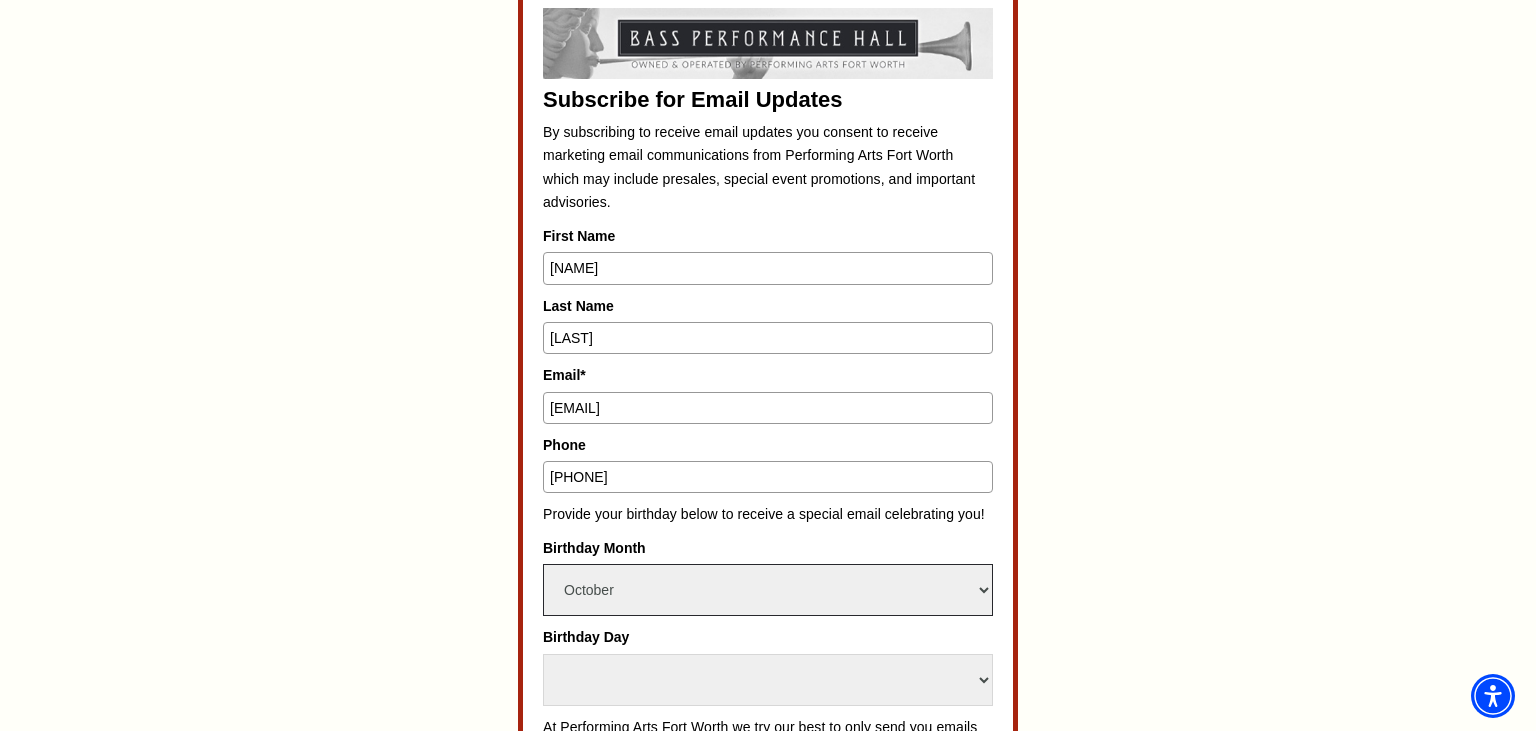 click on "October" at bounding box center (0, 0) 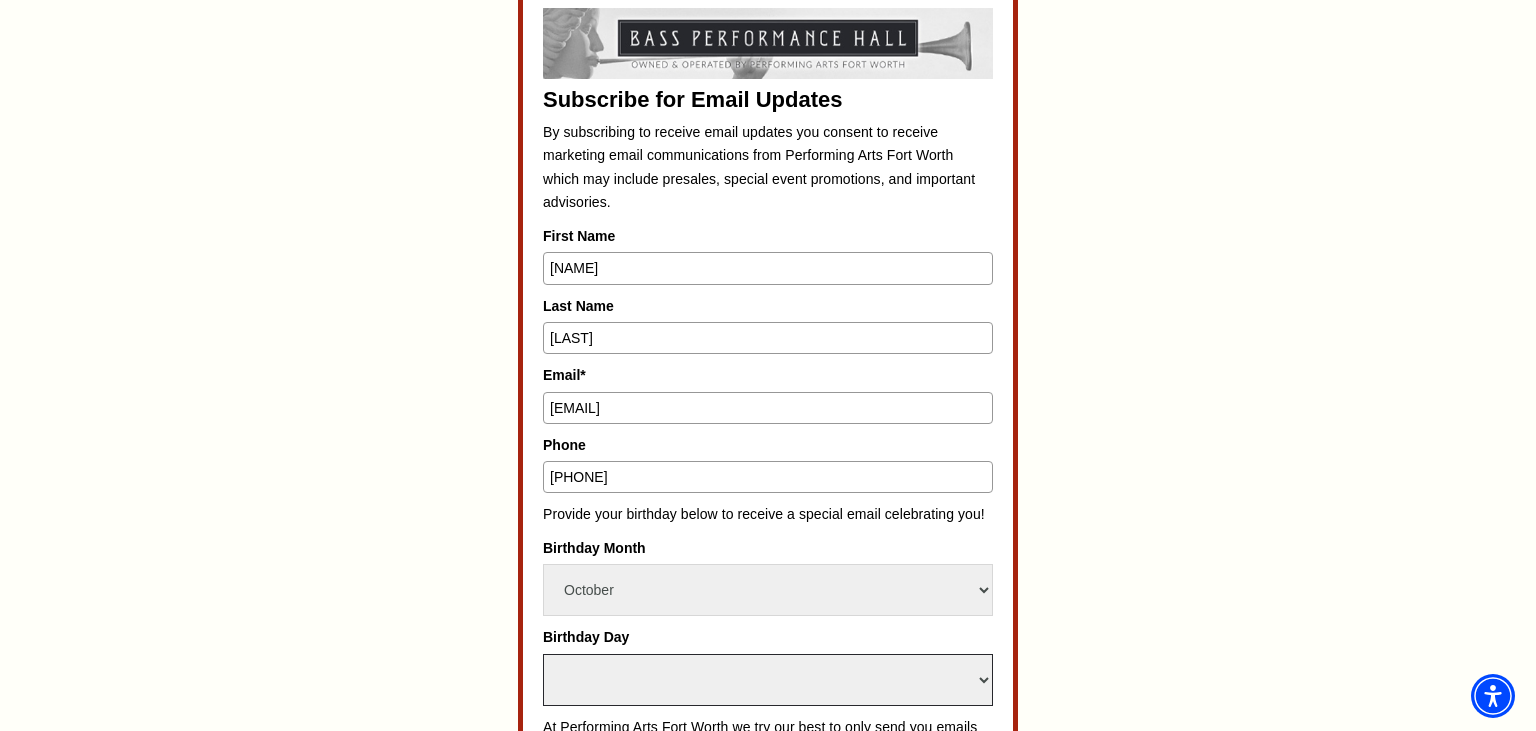 click on "Select Day
1
2
3
4
5
6
7
8
9
10
11
12
13
14
15
16
17
18
19
20
21
22
23
24
25
26
27
28
29
30
31" at bounding box center [768, 680] 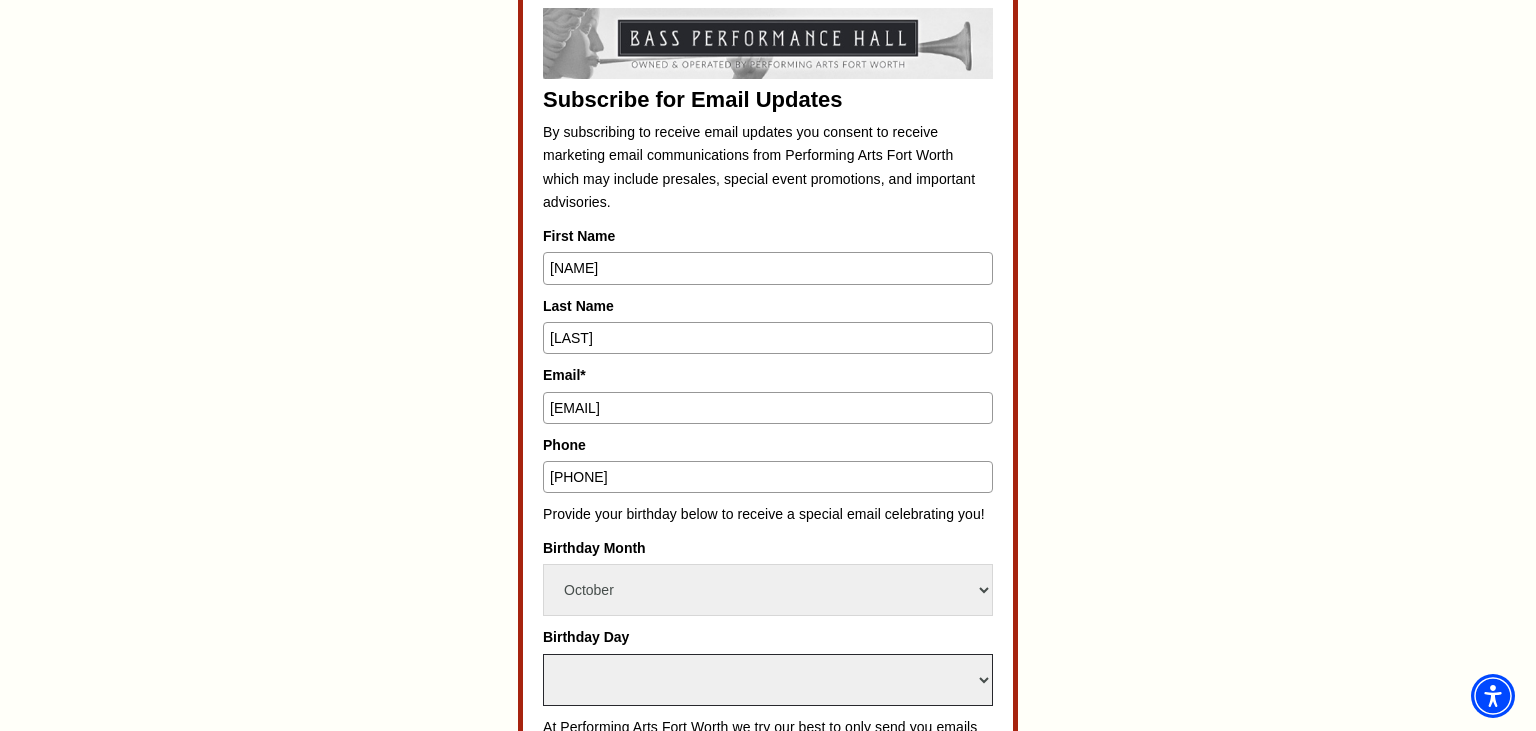 select on "14" 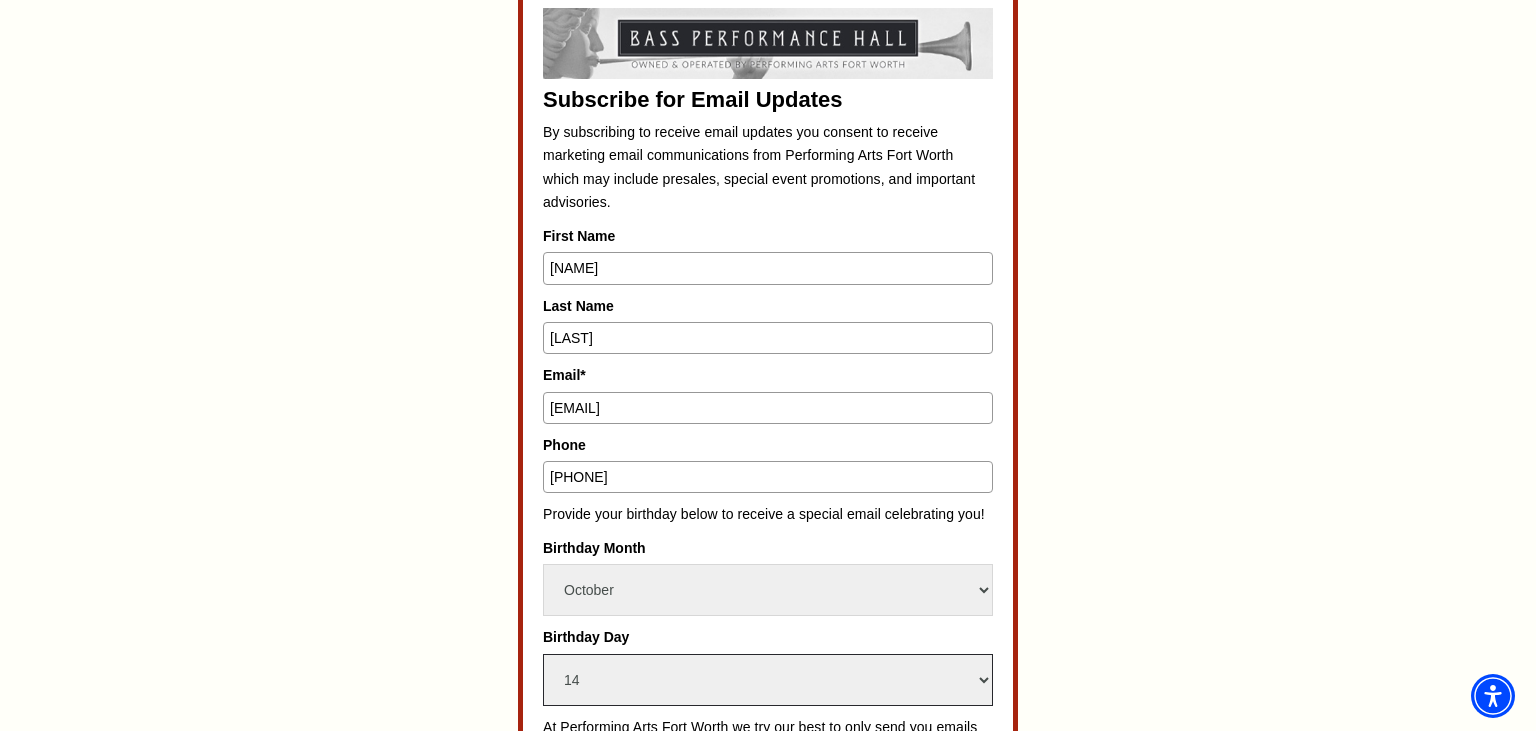 click on "14" at bounding box center [0, 0] 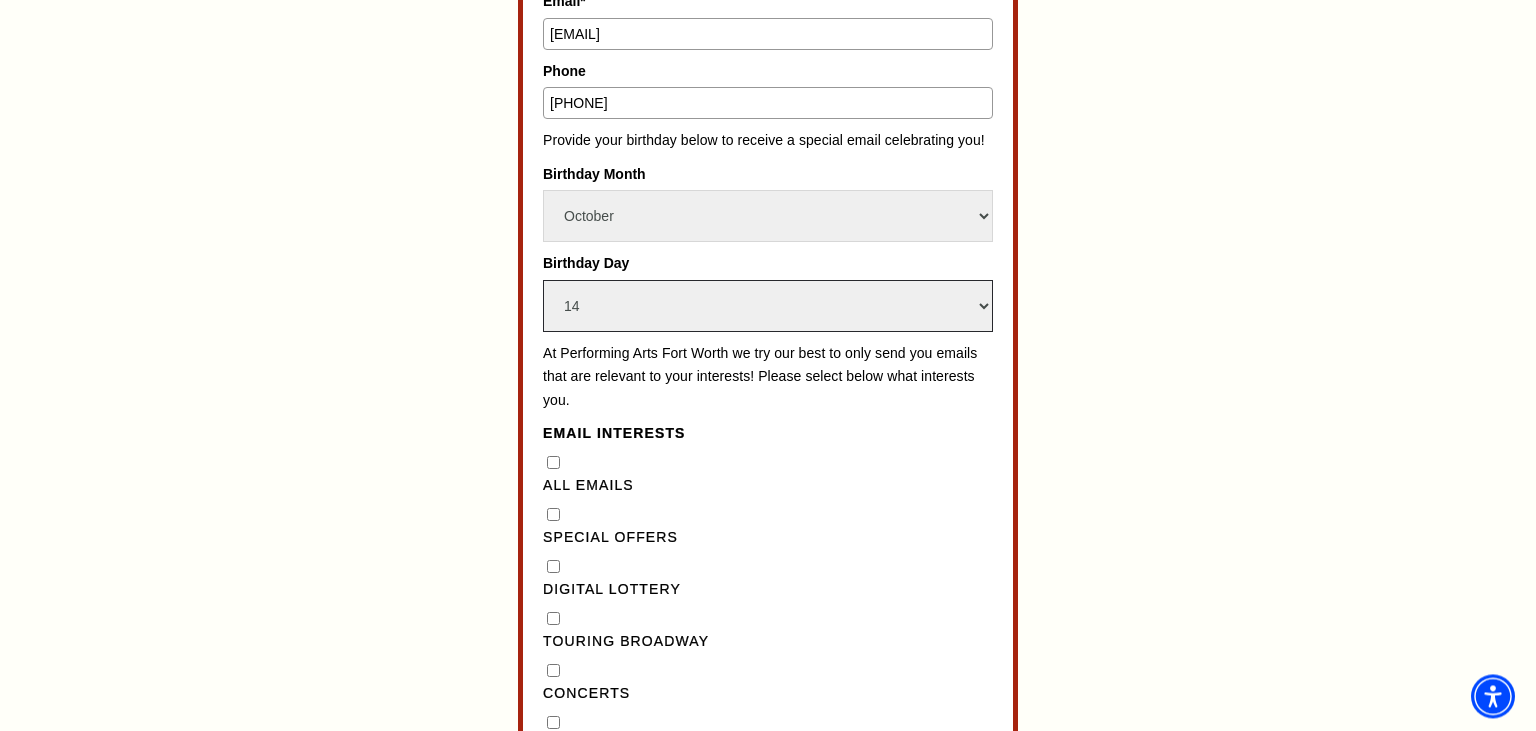 scroll, scrollTop: 1372, scrollLeft: 0, axis: vertical 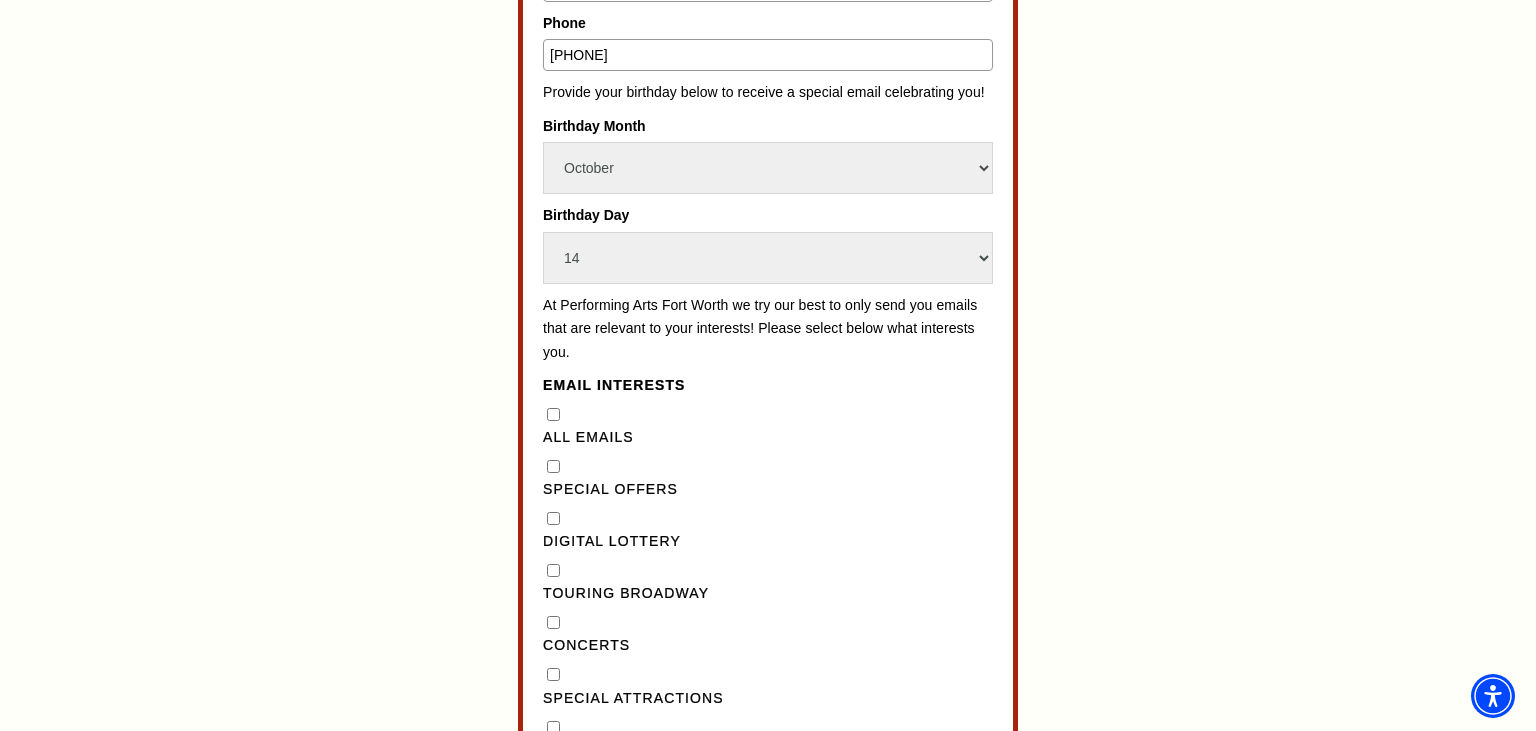 click on "Special Offers" at bounding box center (553, 466) 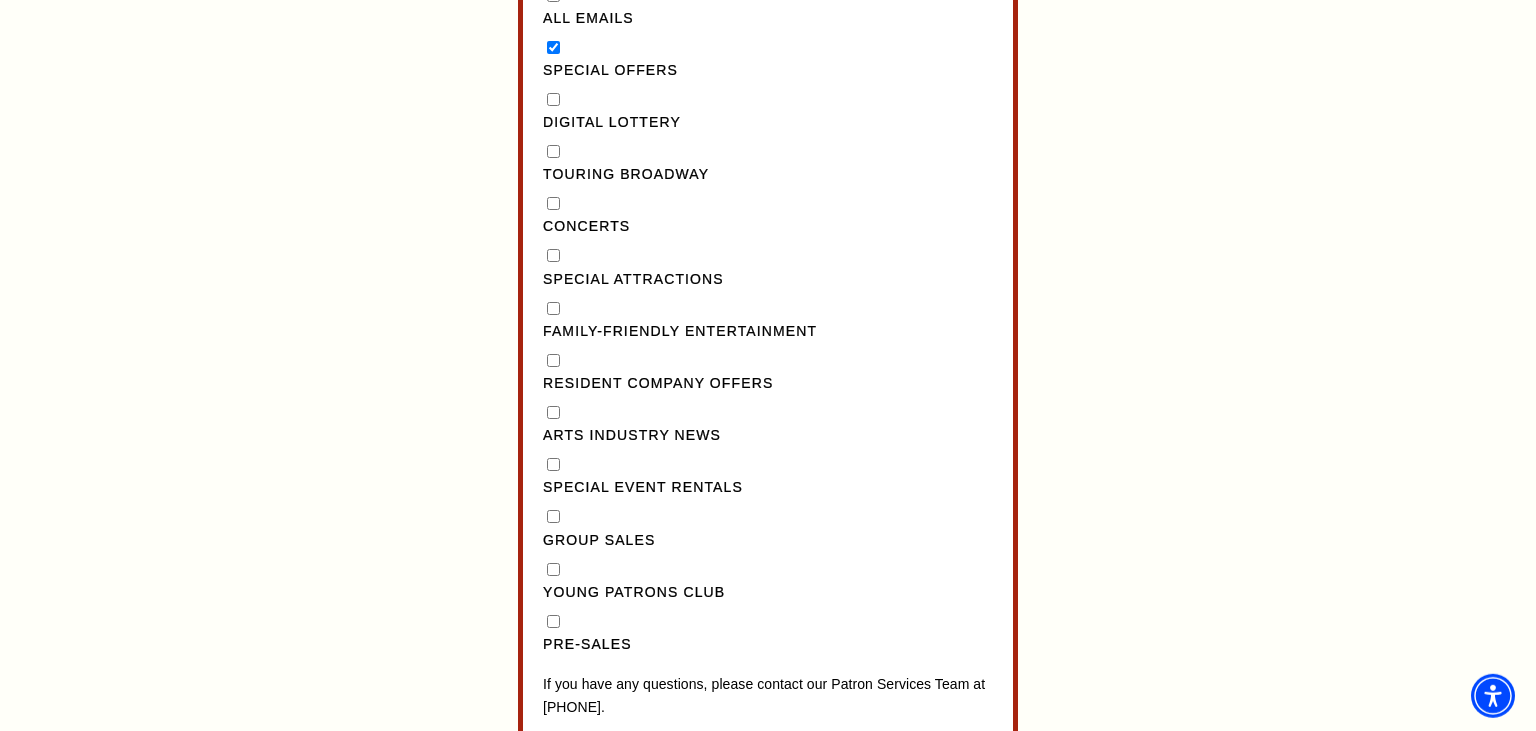 scroll, scrollTop: 1795, scrollLeft: 0, axis: vertical 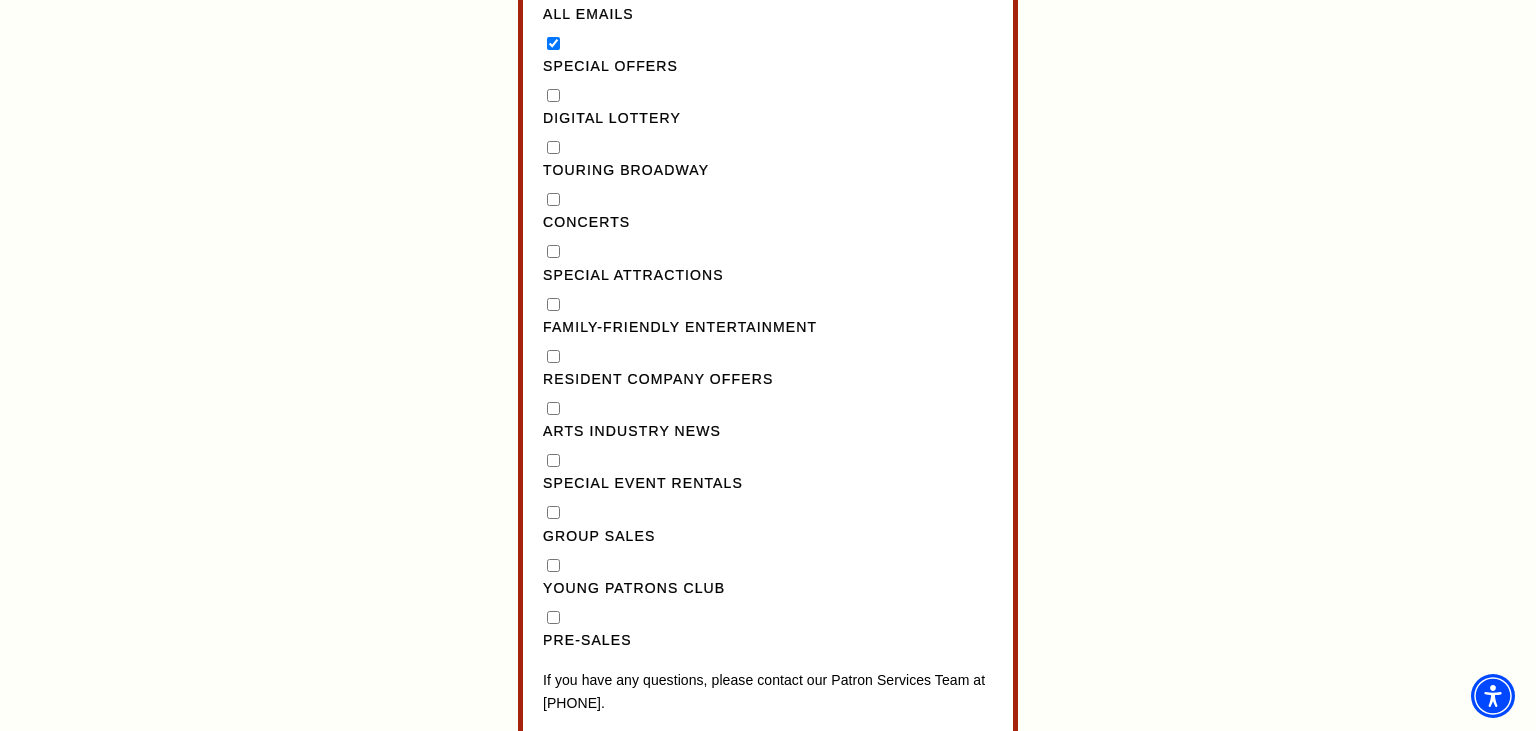 click on "Pre-Sales" at bounding box center (553, 617) 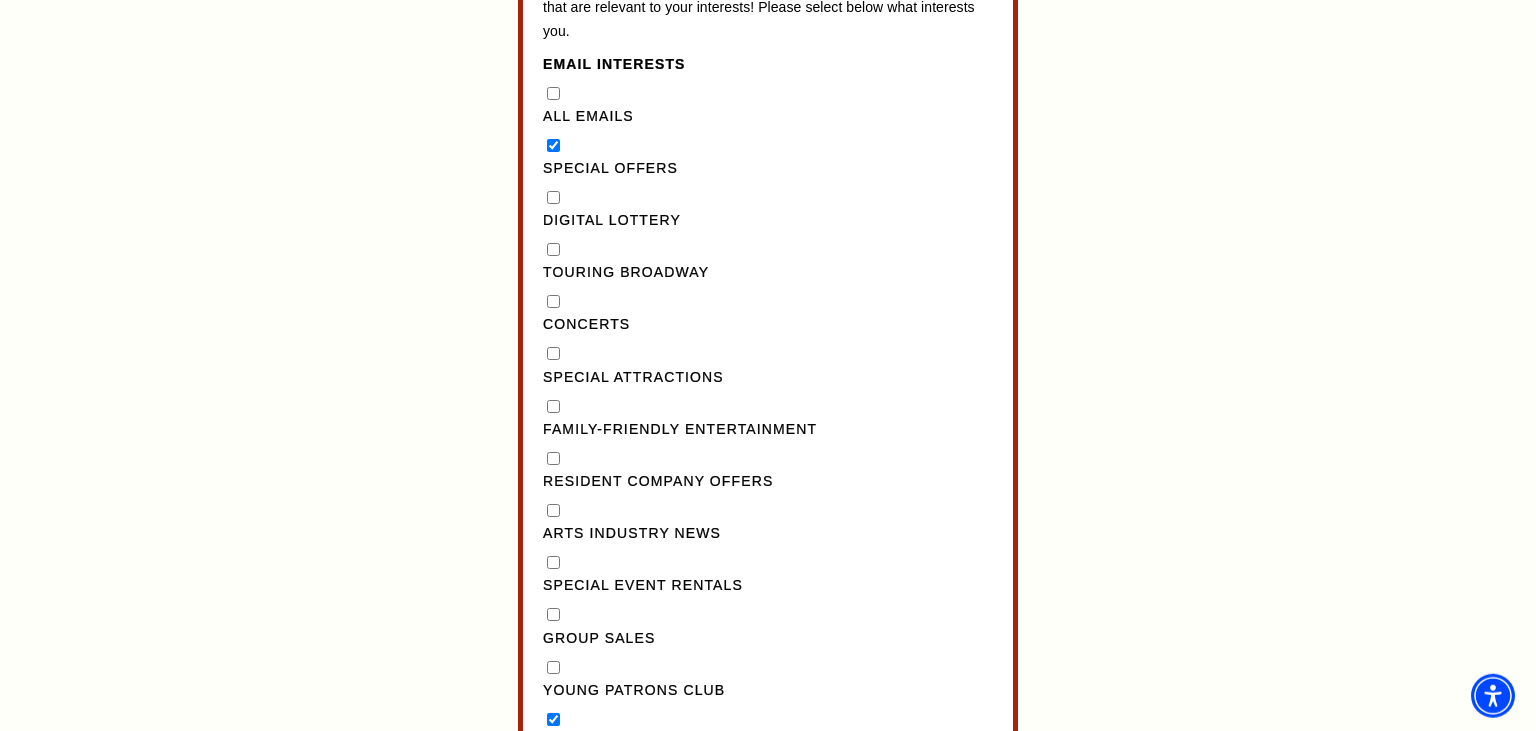 scroll, scrollTop: 1689, scrollLeft: 0, axis: vertical 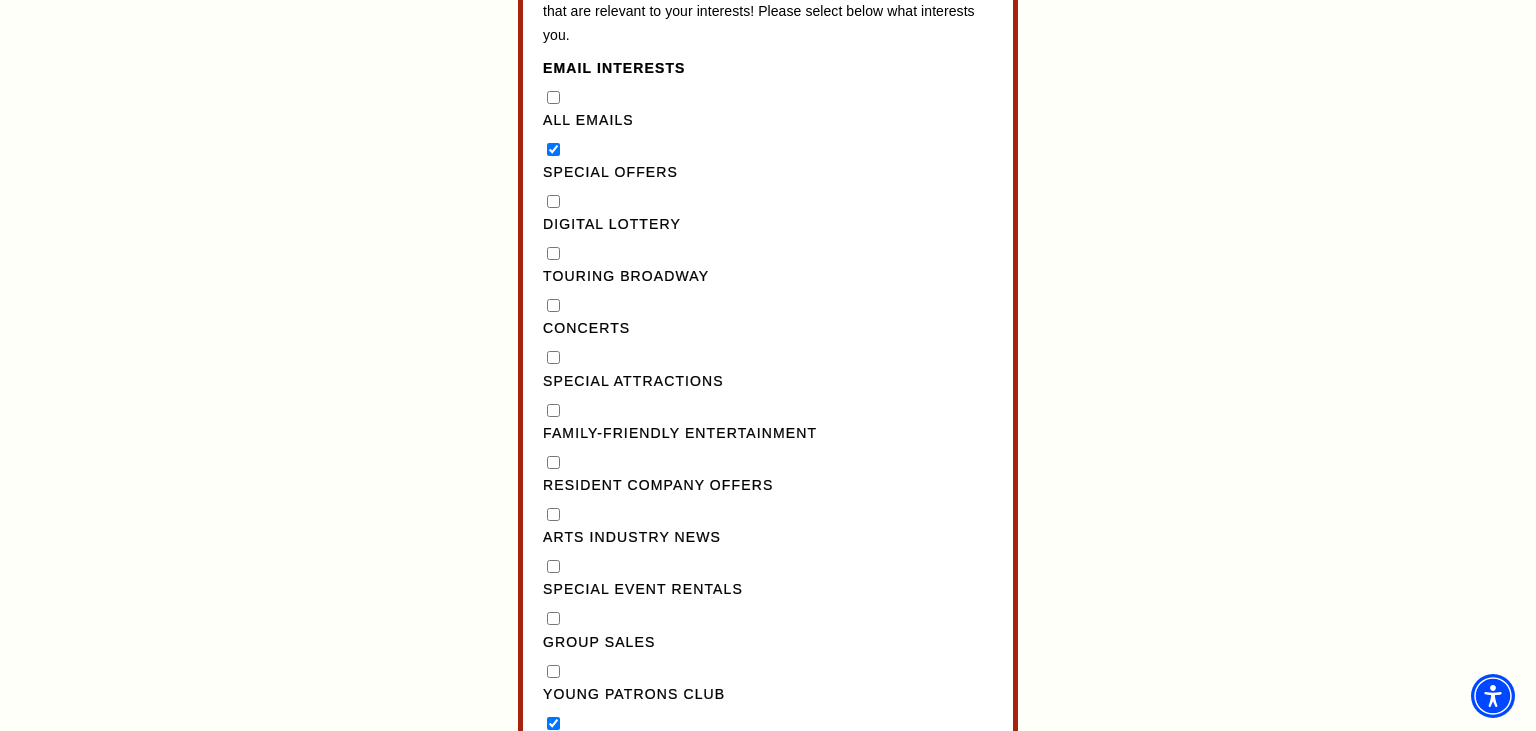 click on "Touring Broadway" at bounding box center [553, 253] 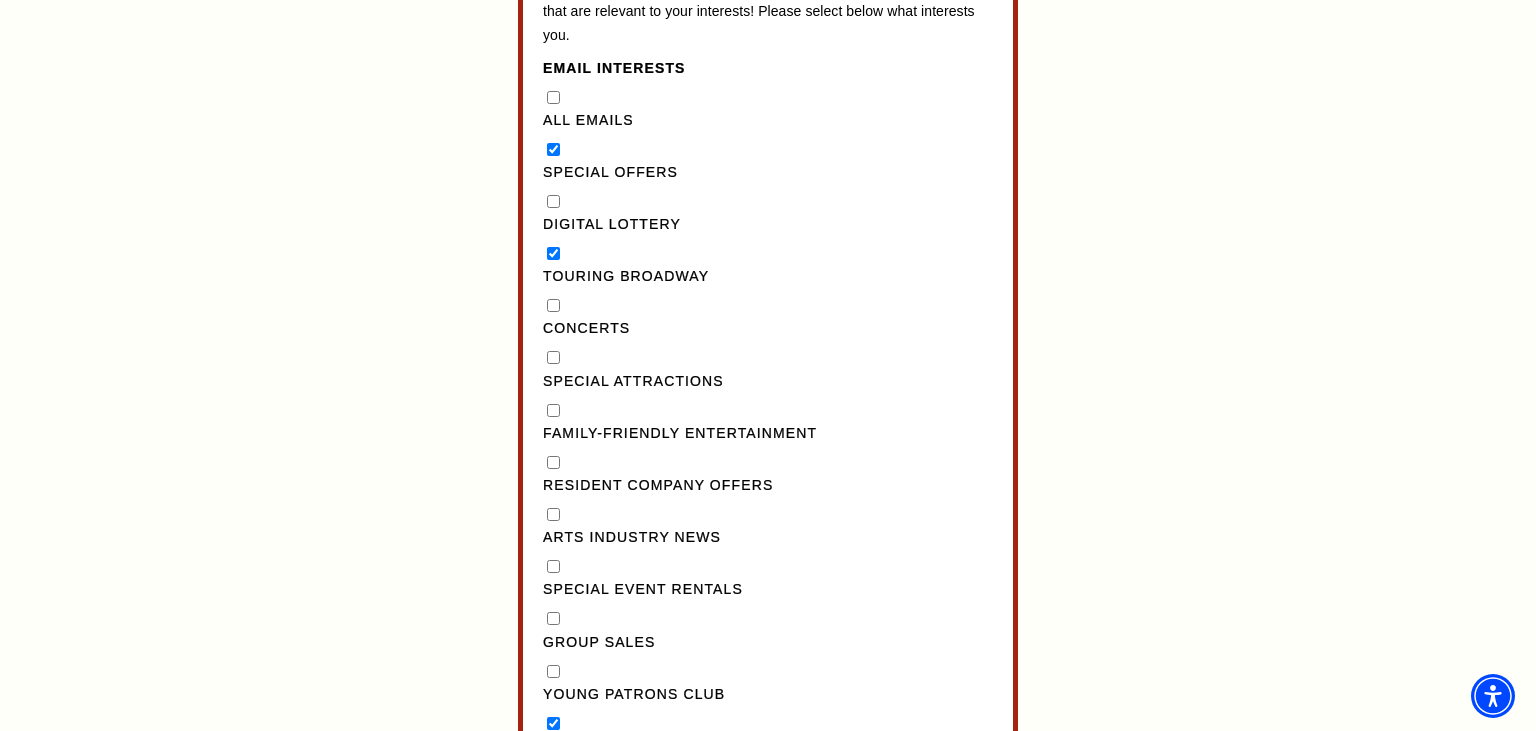 click on "Concerts" at bounding box center (553, 305) 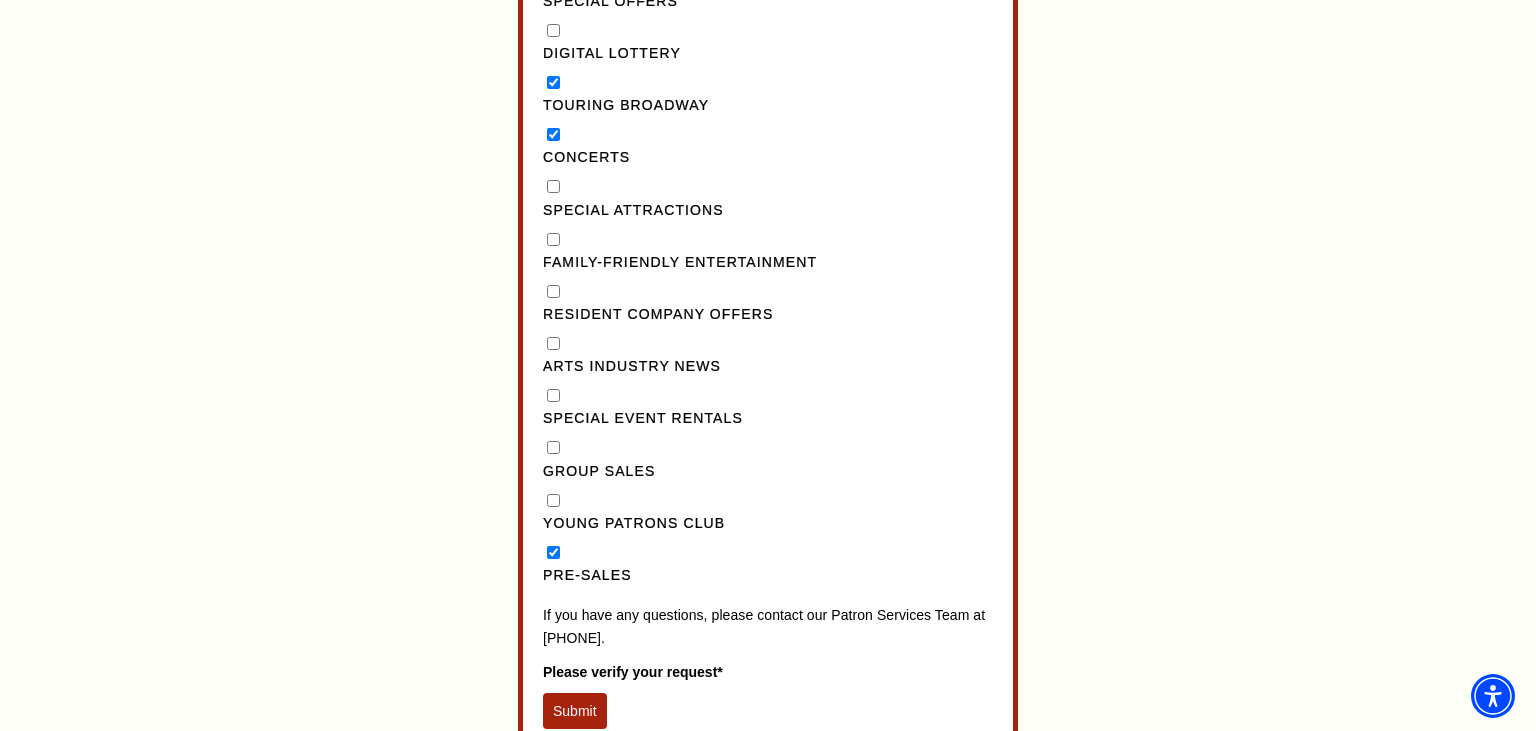 scroll, scrollTop: 2112, scrollLeft: 0, axis: vertical 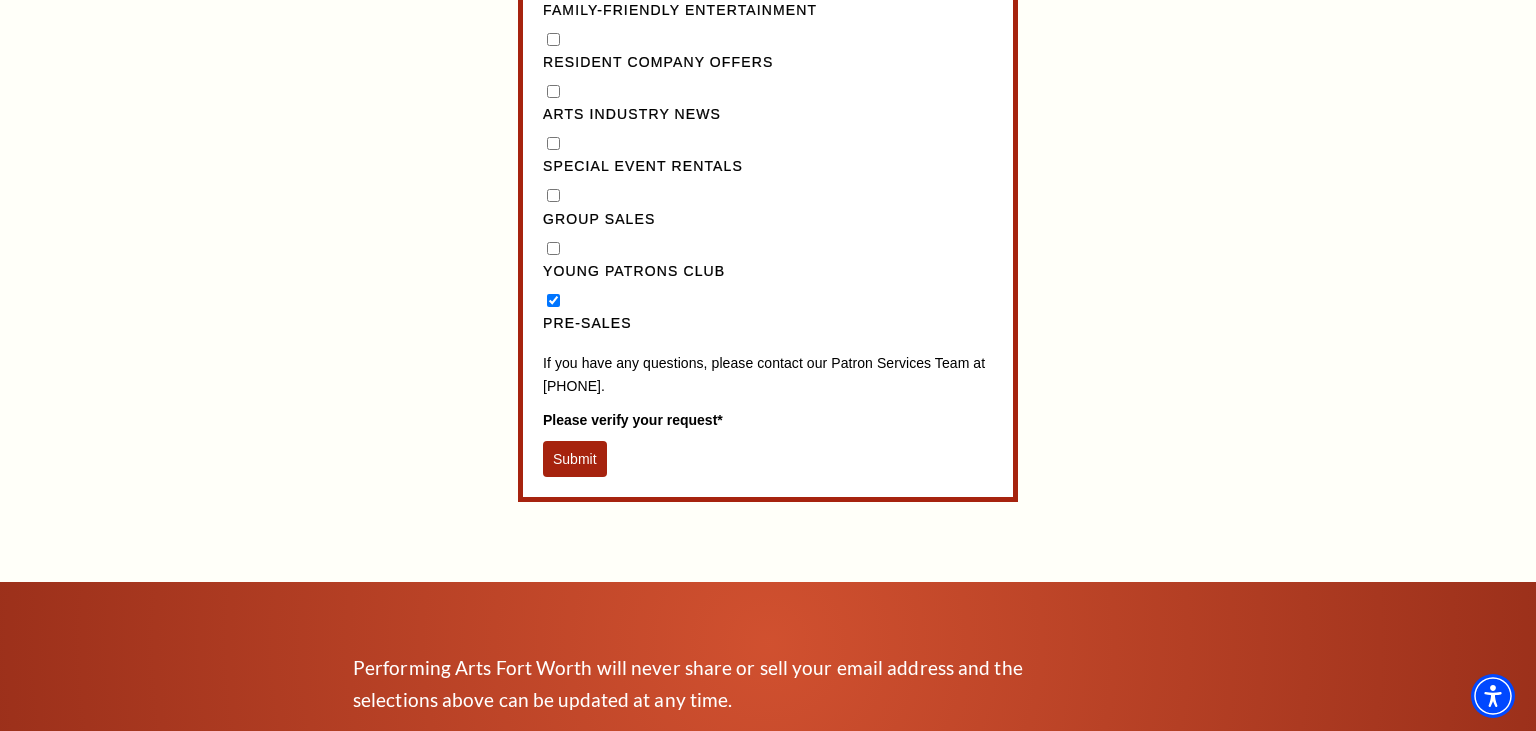 click on "Submit" at bounding box center [575, 459] 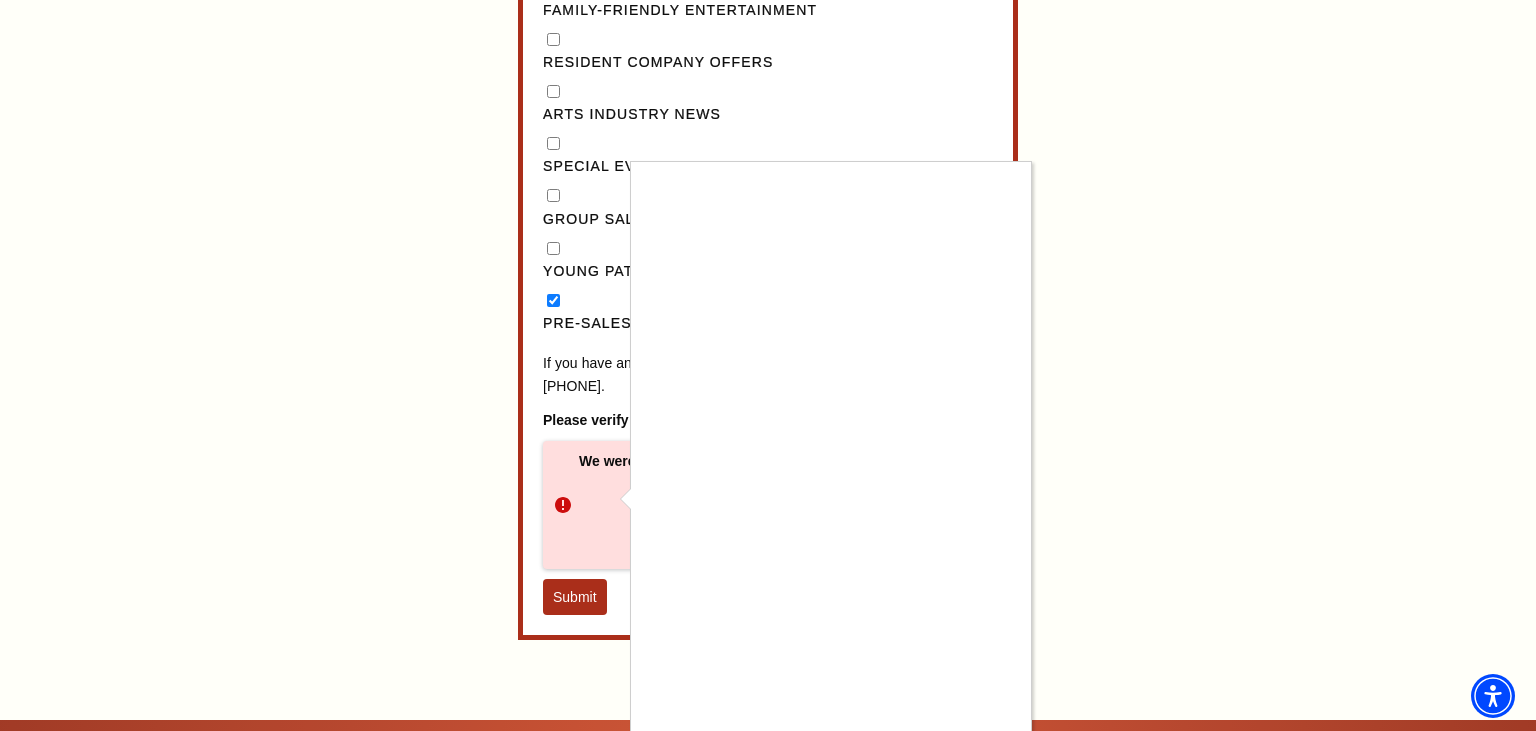 scroll, scrollTop: 2217, scrollLeft: 0, axis: vertical 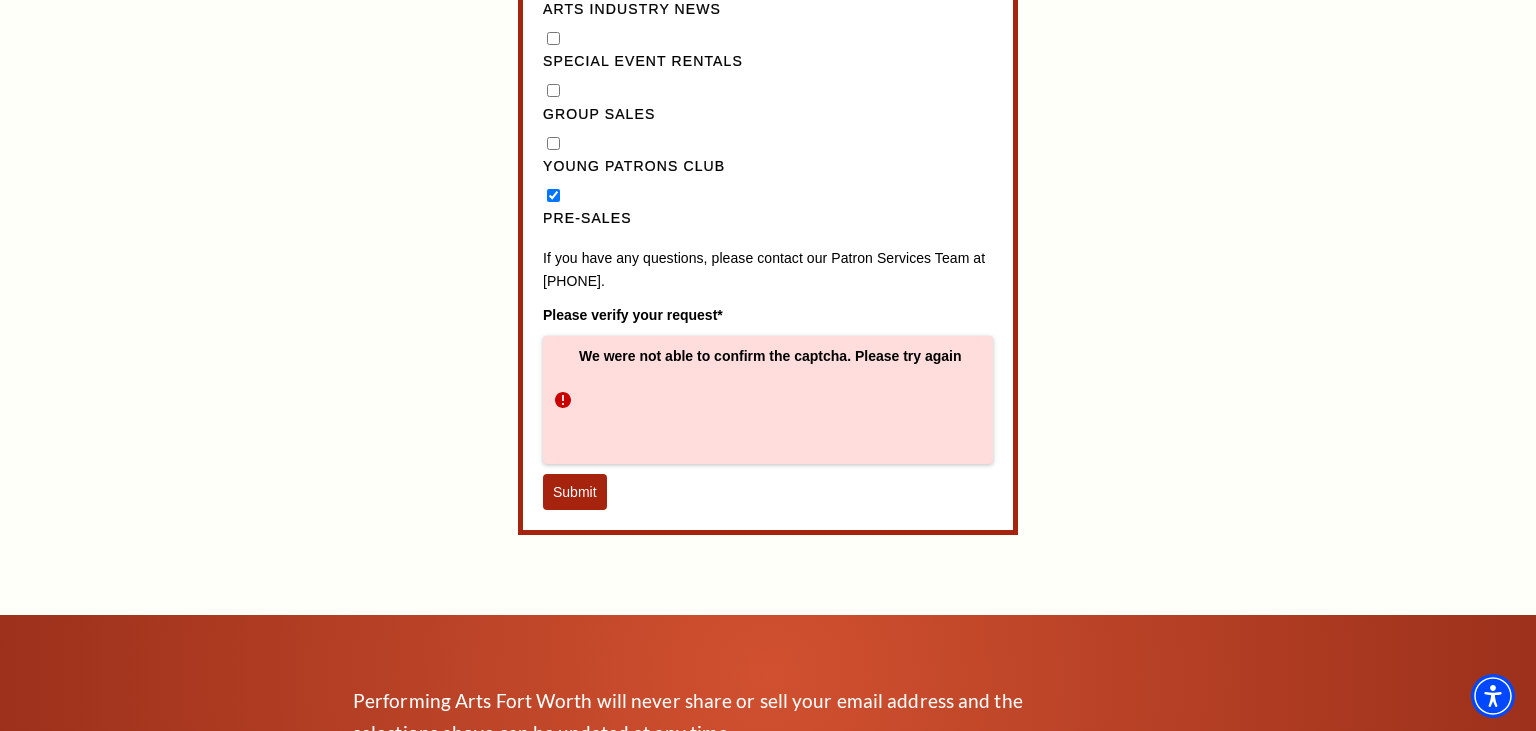 click on "Submit" at bounding box center (575, 492) 